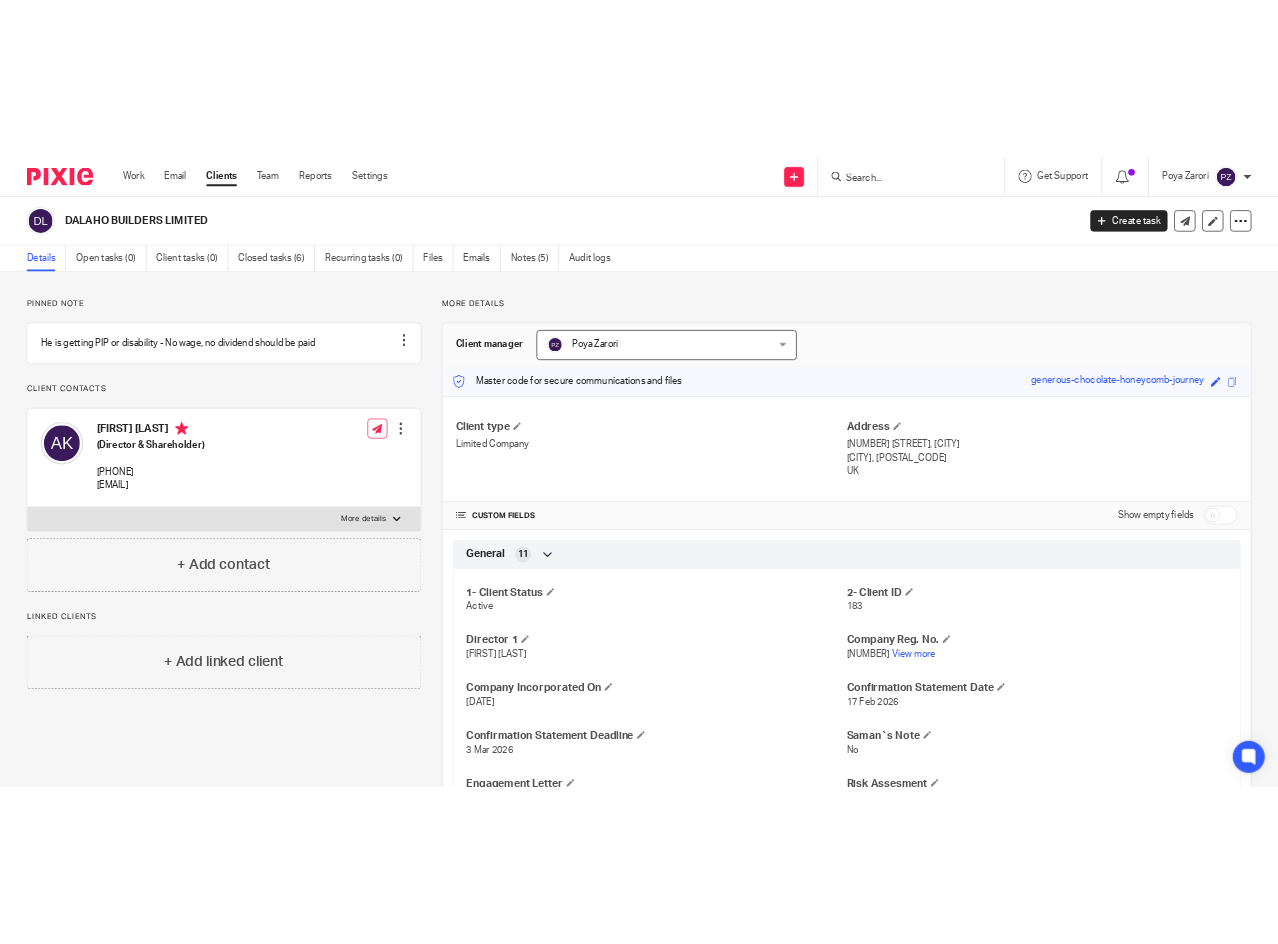 scroll, scrollTop: 0, scrollLeft: 0, axis: both 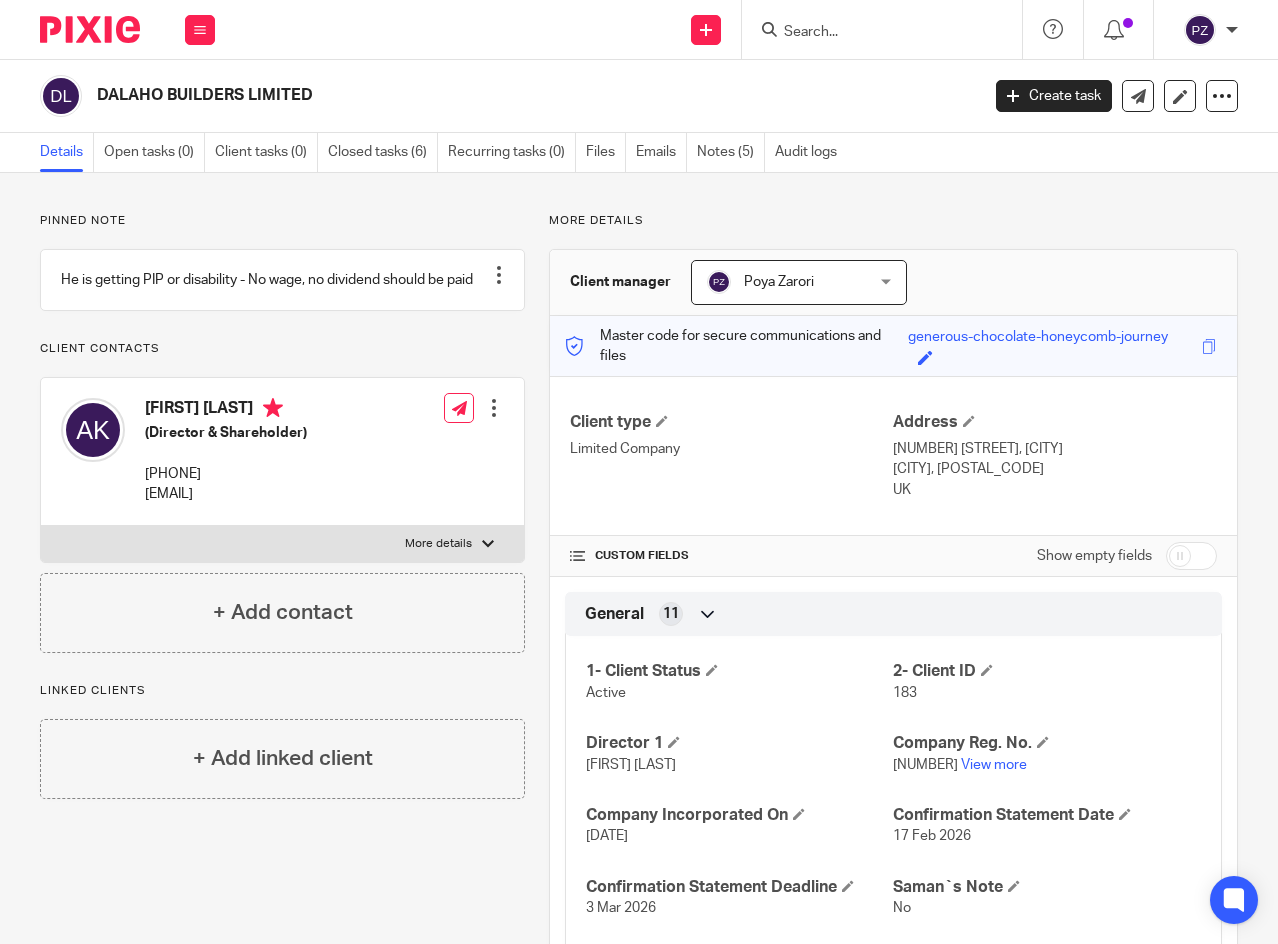 click at bounding box center [872, 33] 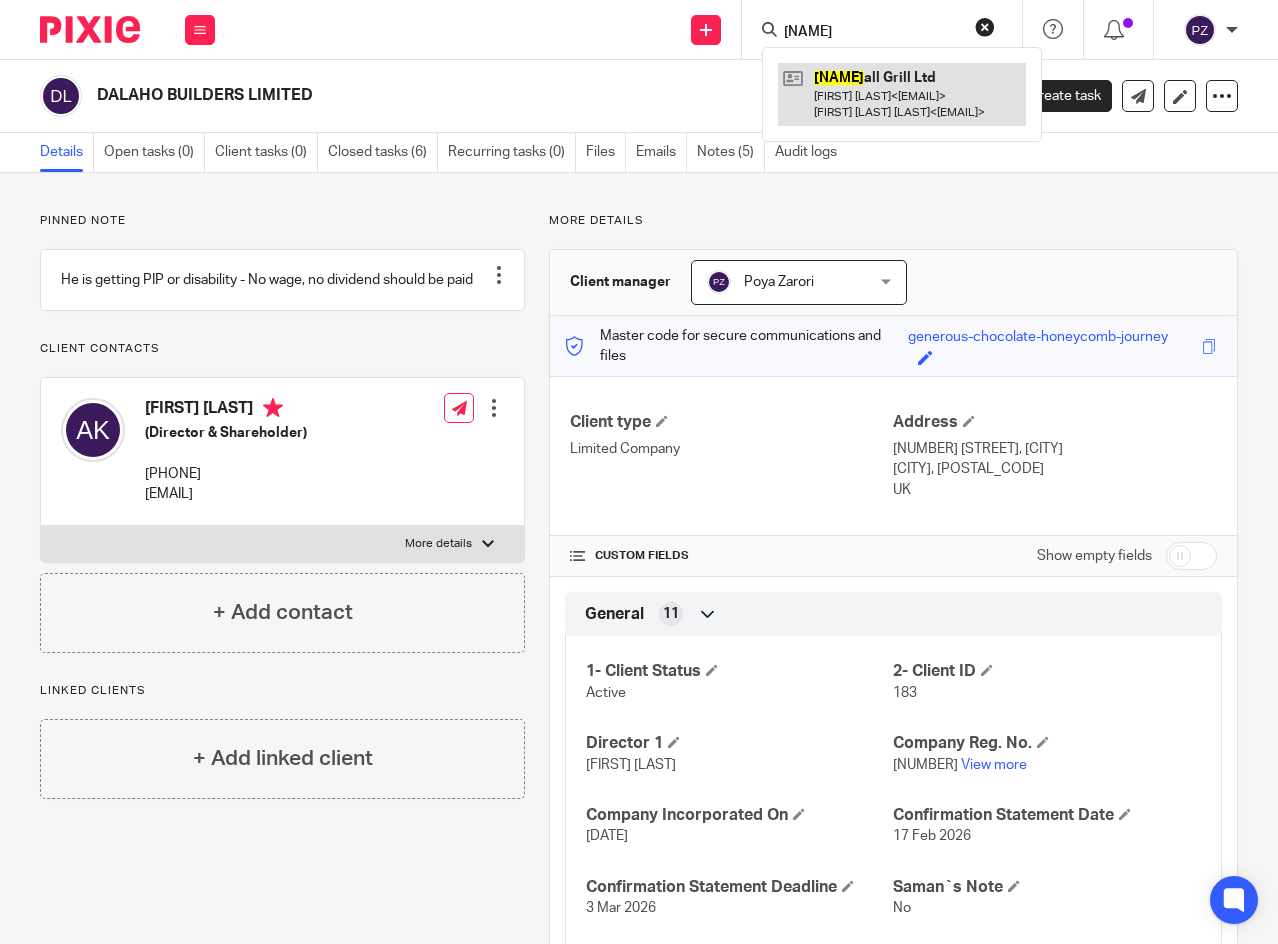 type on "BRAMH" 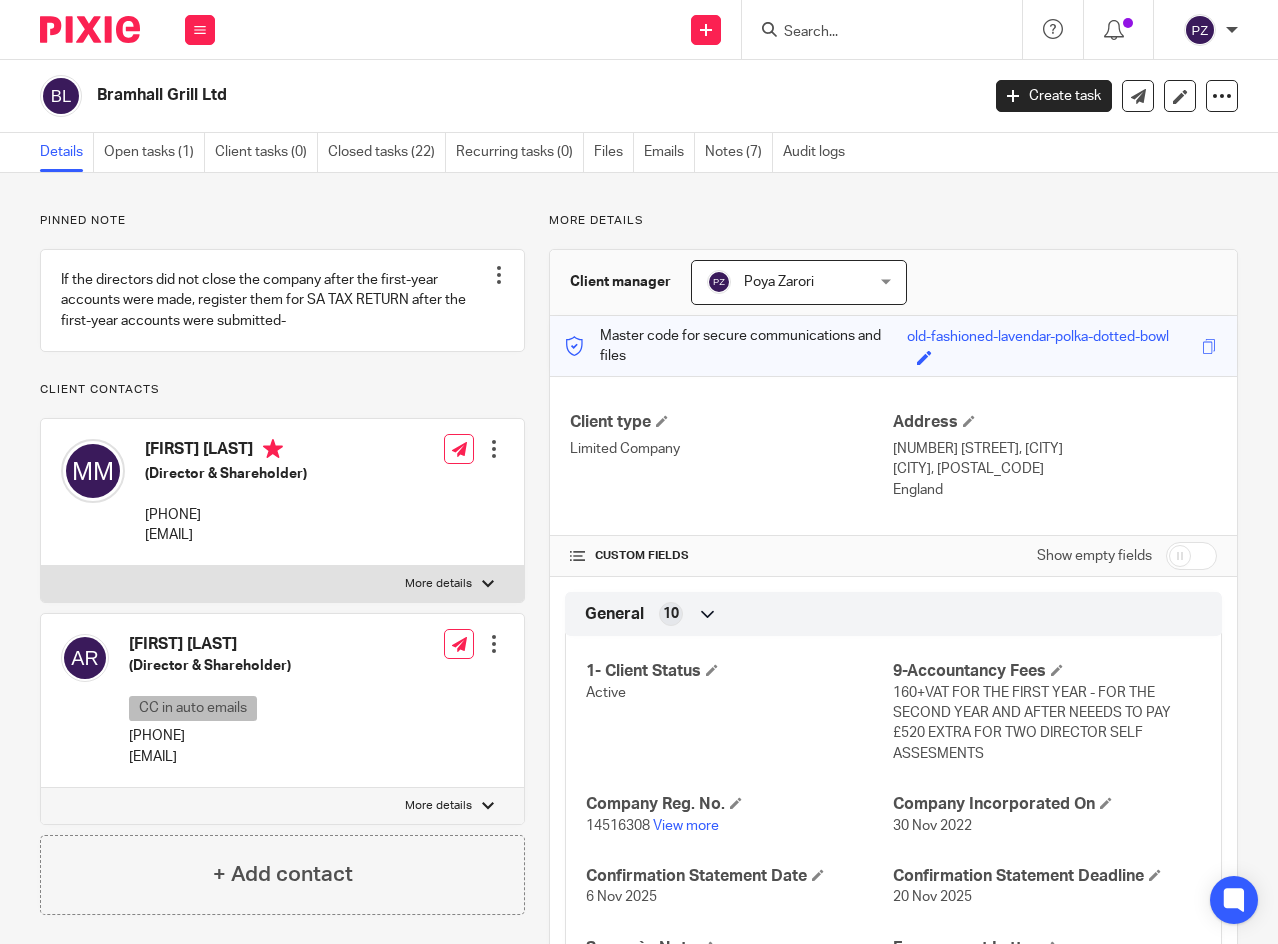 scroll, scrollTop: 0, scrollLeft: 0, axis: both 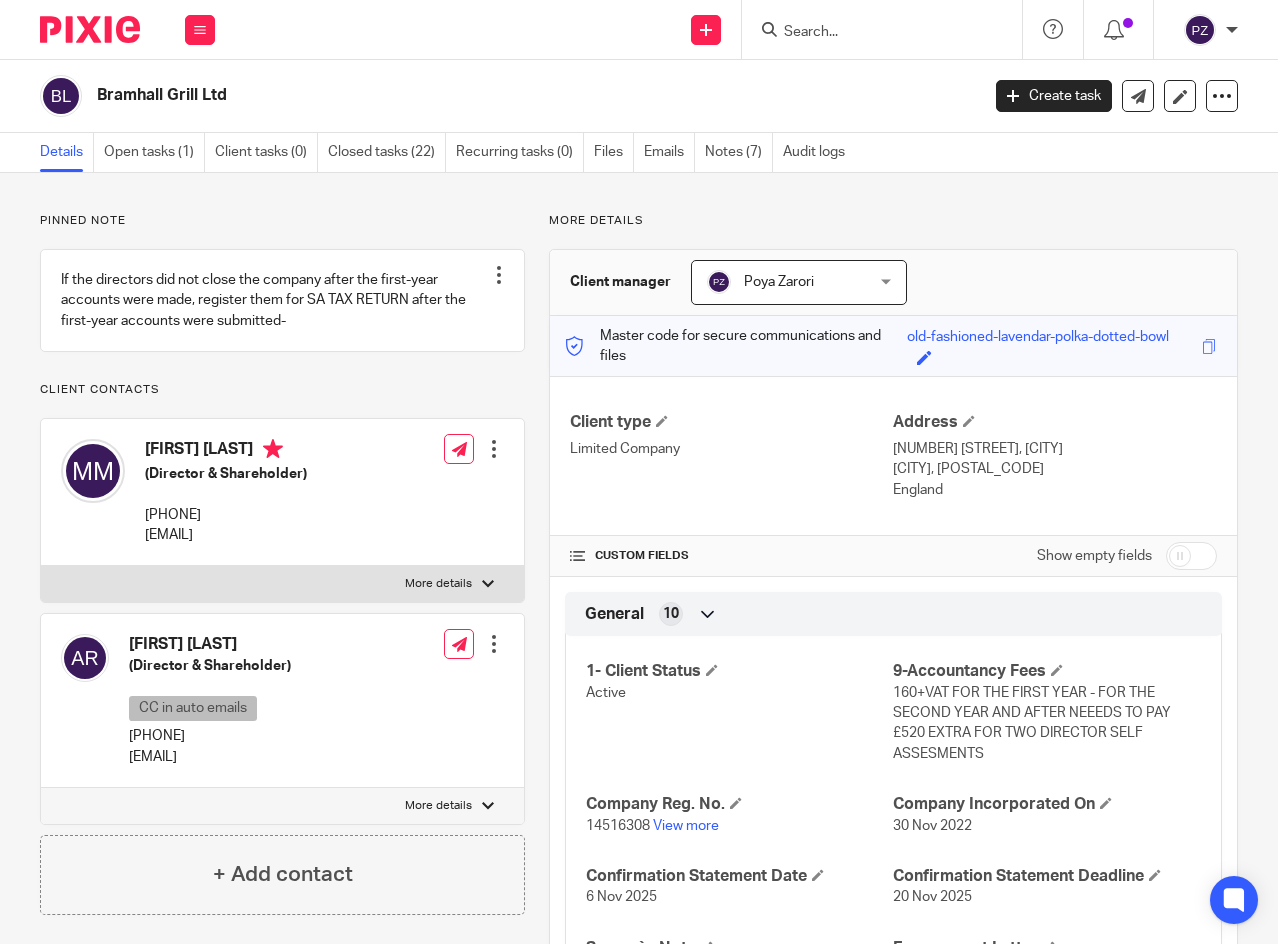 click on "Bramhall Grill Ltd" at bounding box center (503, 96) 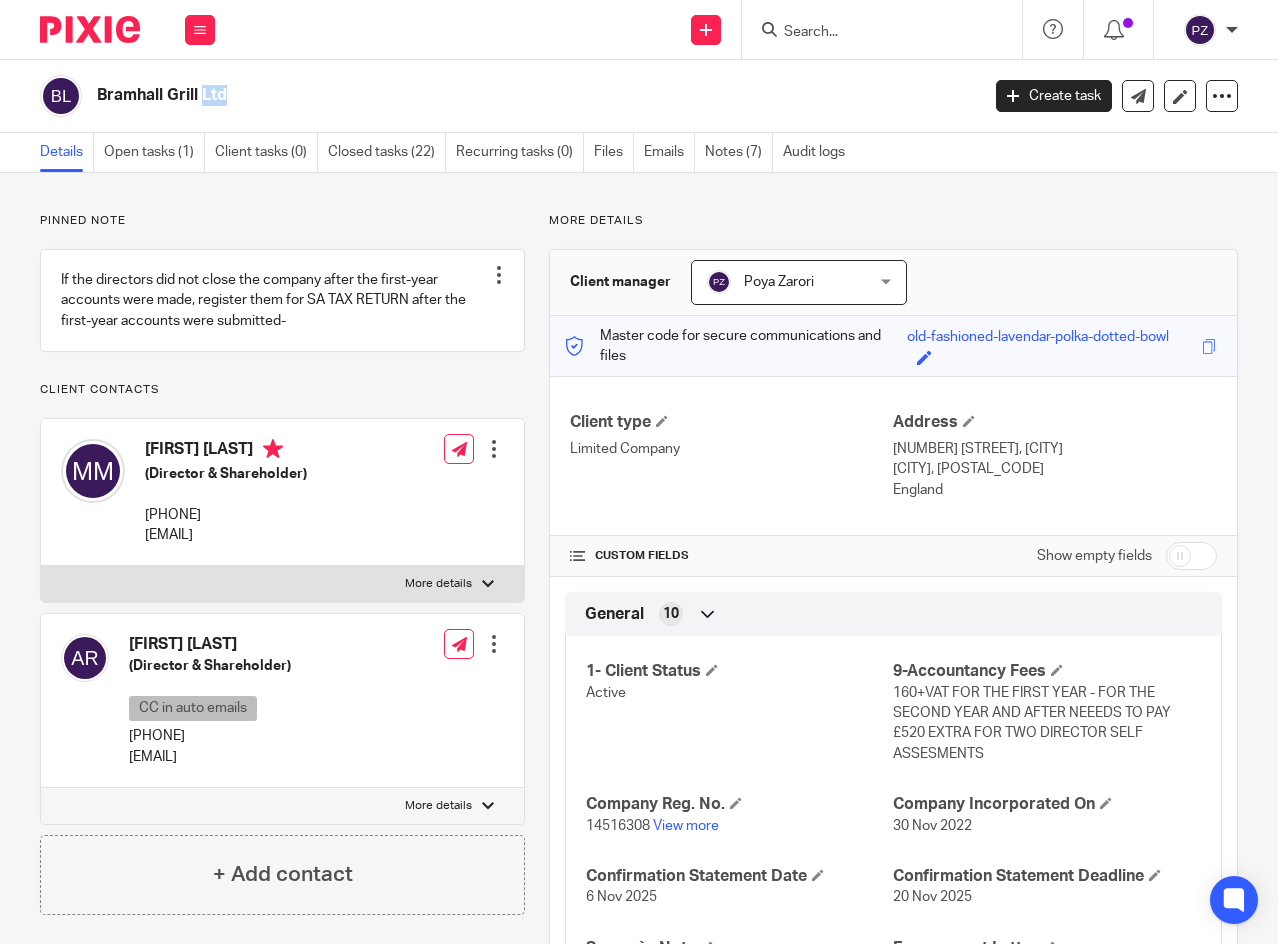 click on "Bramhall Grill Ltd" at bounding box center [444, 95] 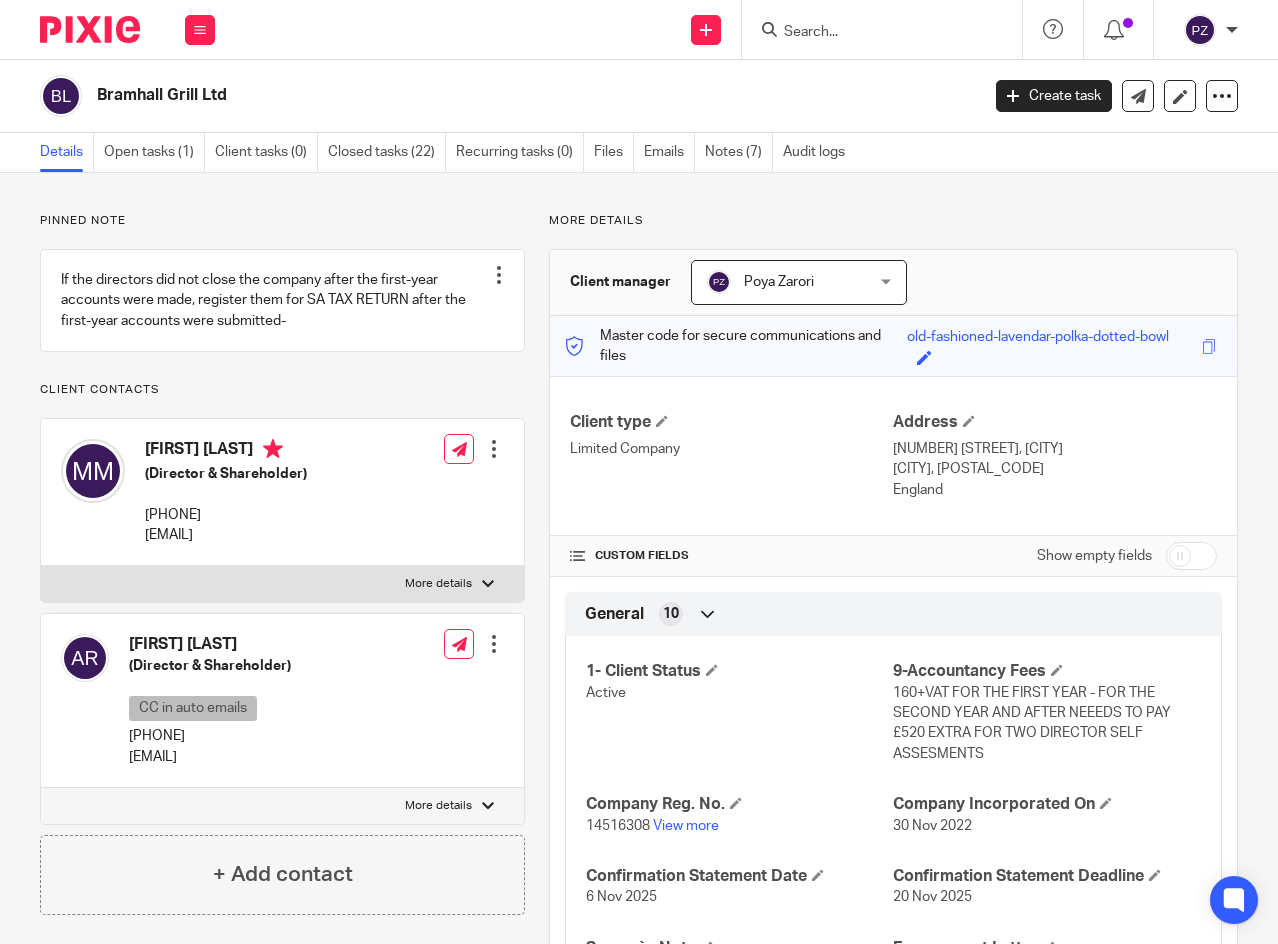 click on "mojabmohammadamin@gmail.com" at bounding box center (226, 535) 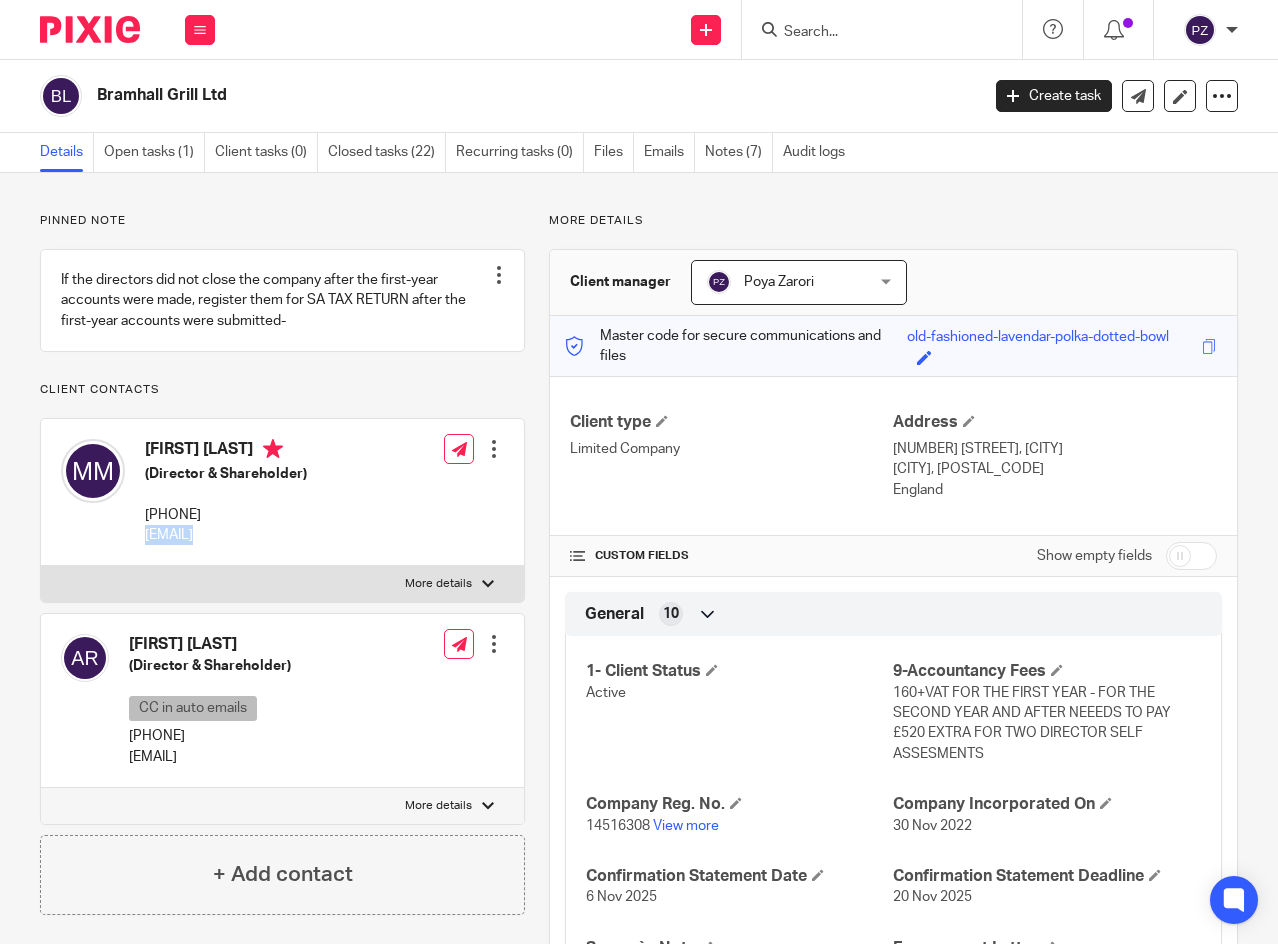 click on "mojabmohammadamin@gmail.com" at bounding box center (226, 535) 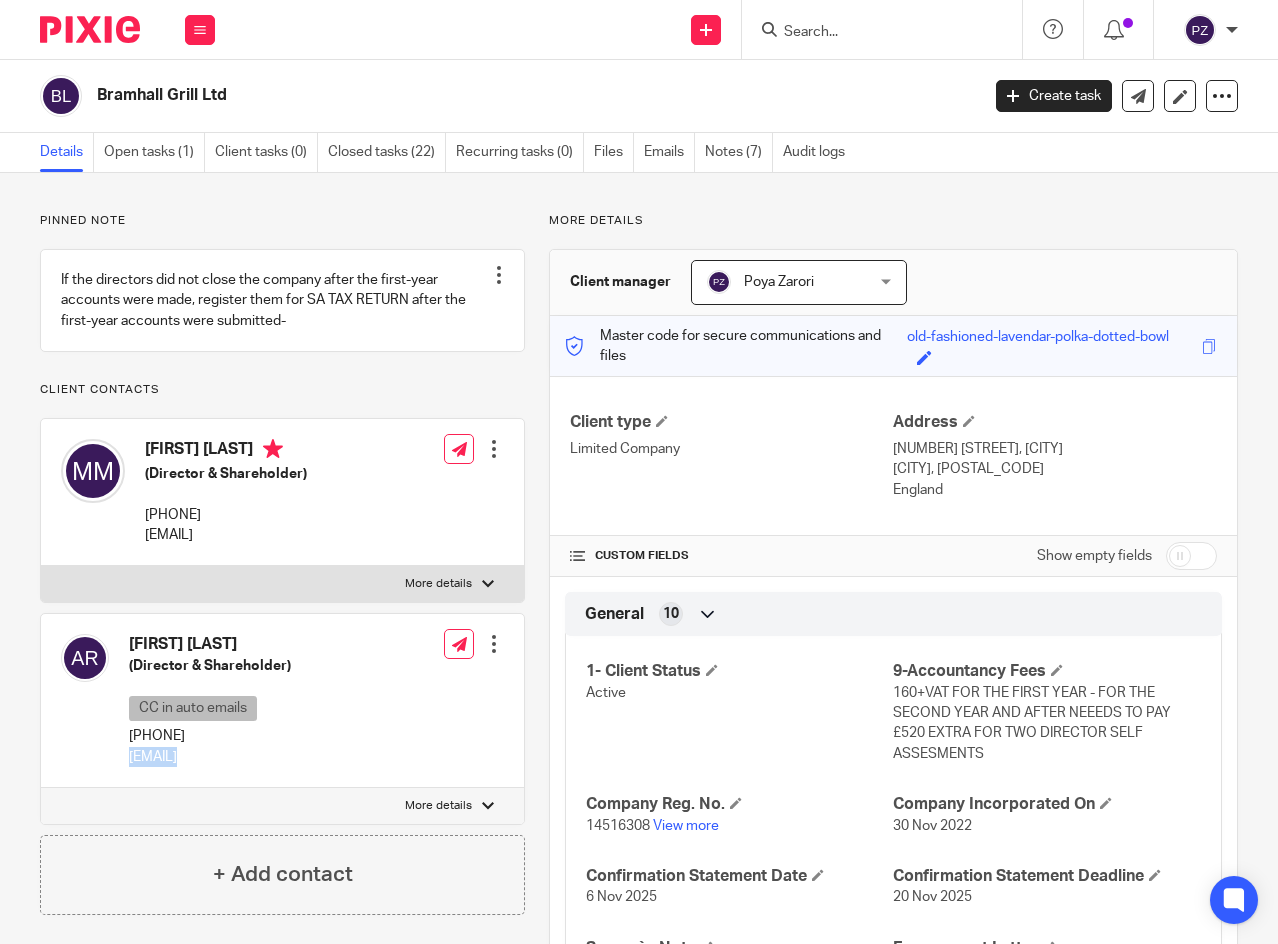 click on "a_rezaie_1979@yahoo.com" at bounding box center [210, 757] 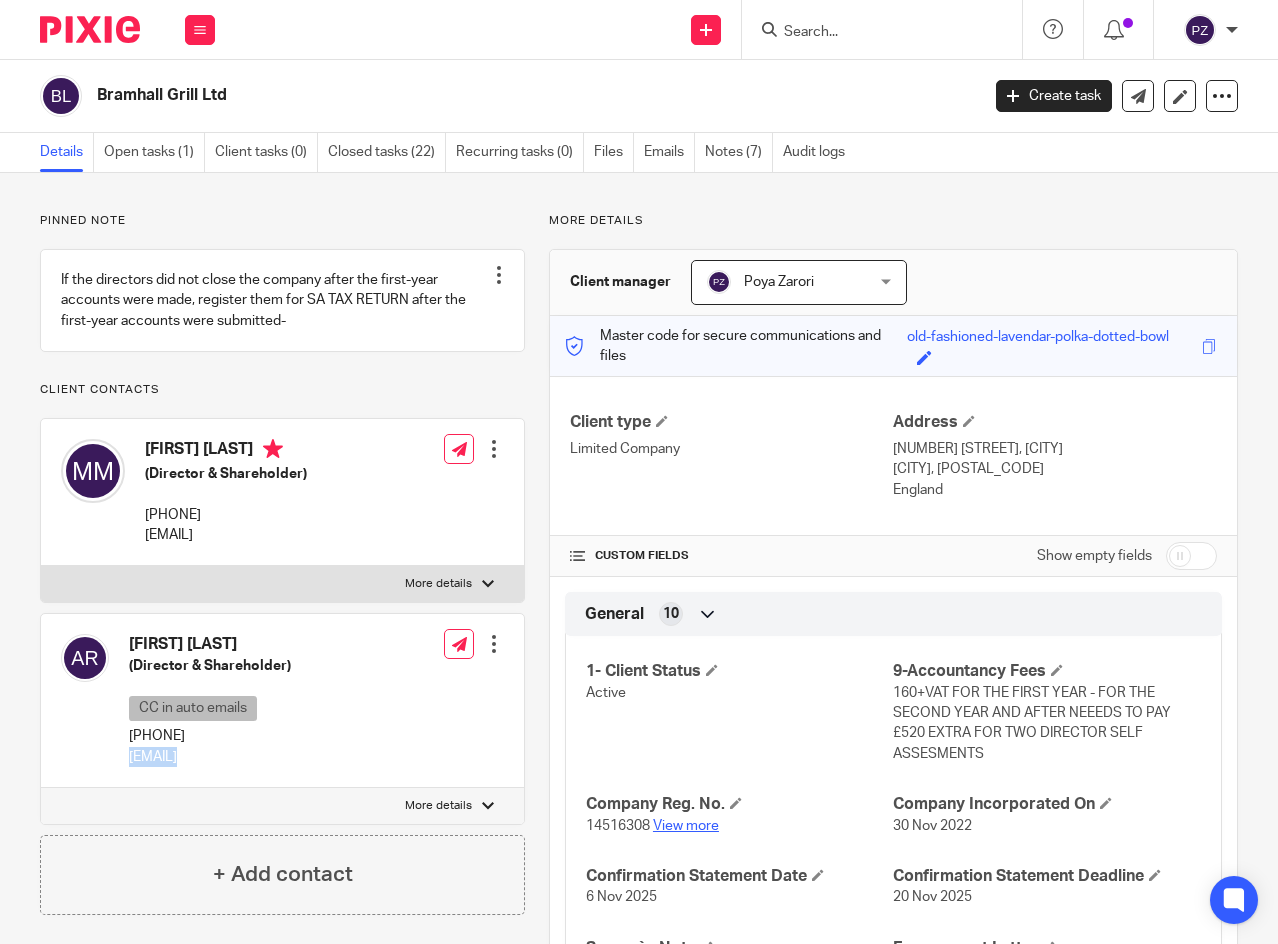 click on "View more" at bounding box center (686, 826) 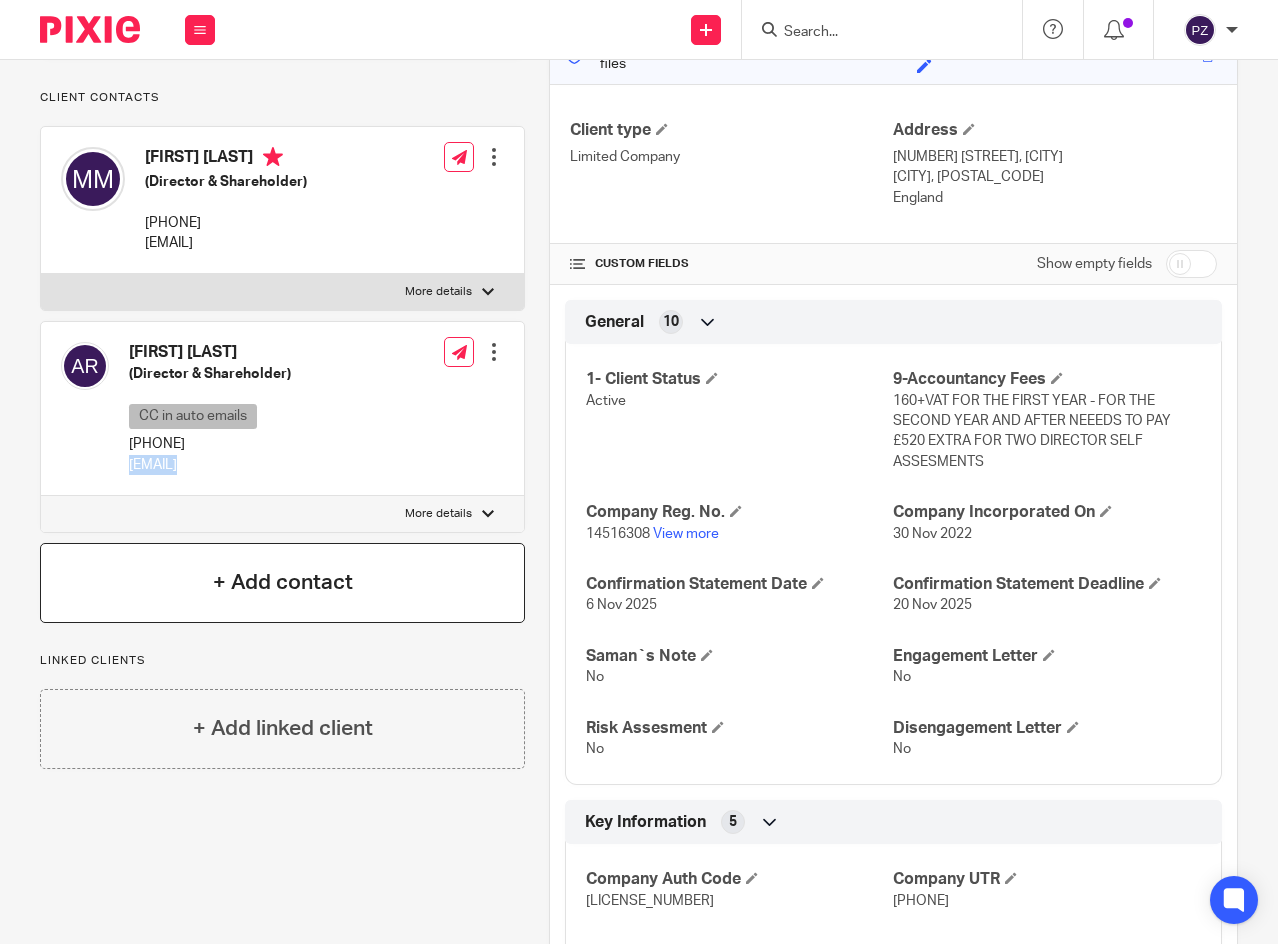 scroll, scrollTop: 300, scrollLeft: 0, axis: vertical 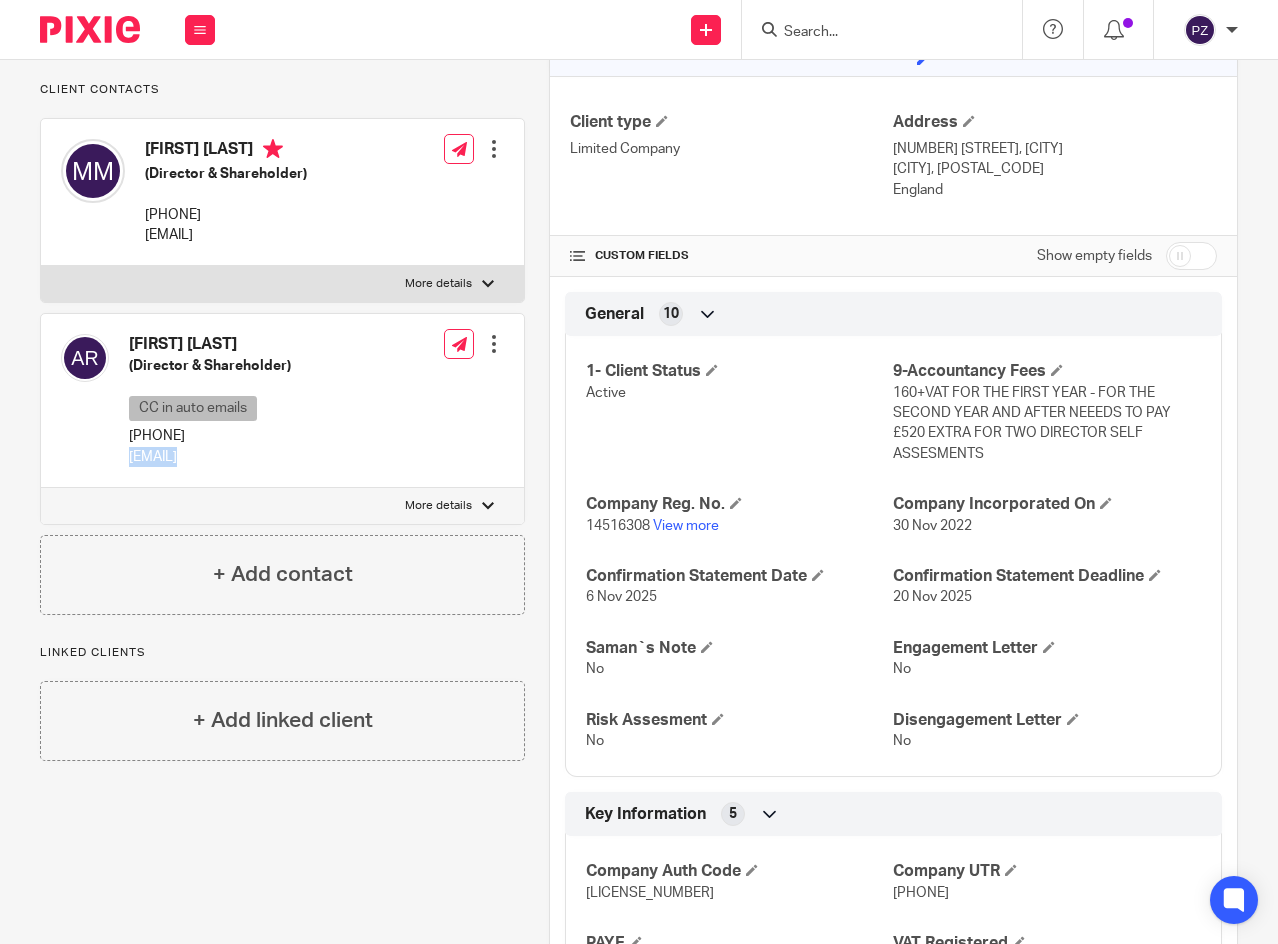 click on "More details" at bounding box center [282, 506] 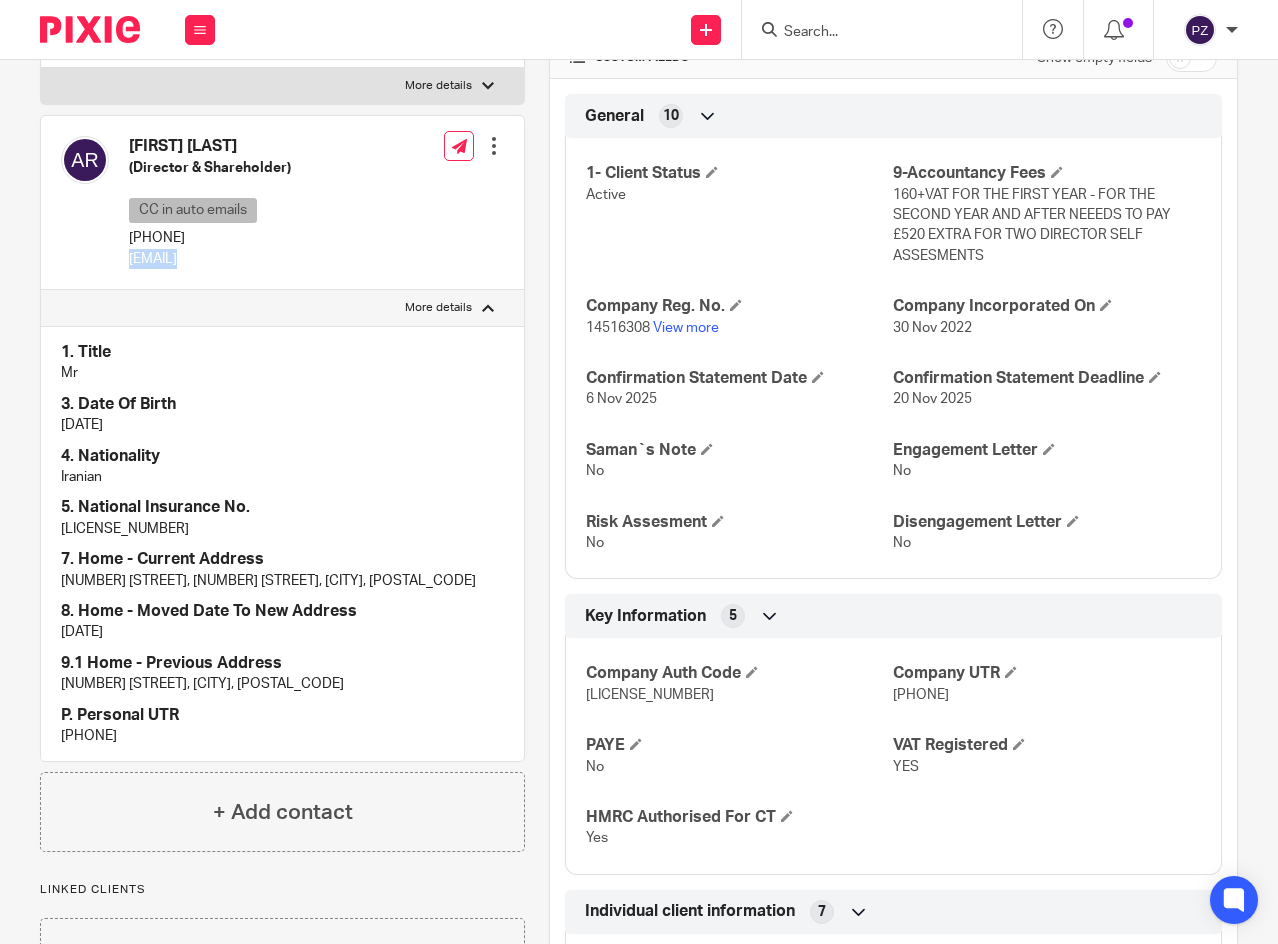 scroll, scrollTop: 500, scrollLeft: 0, axis: vertical 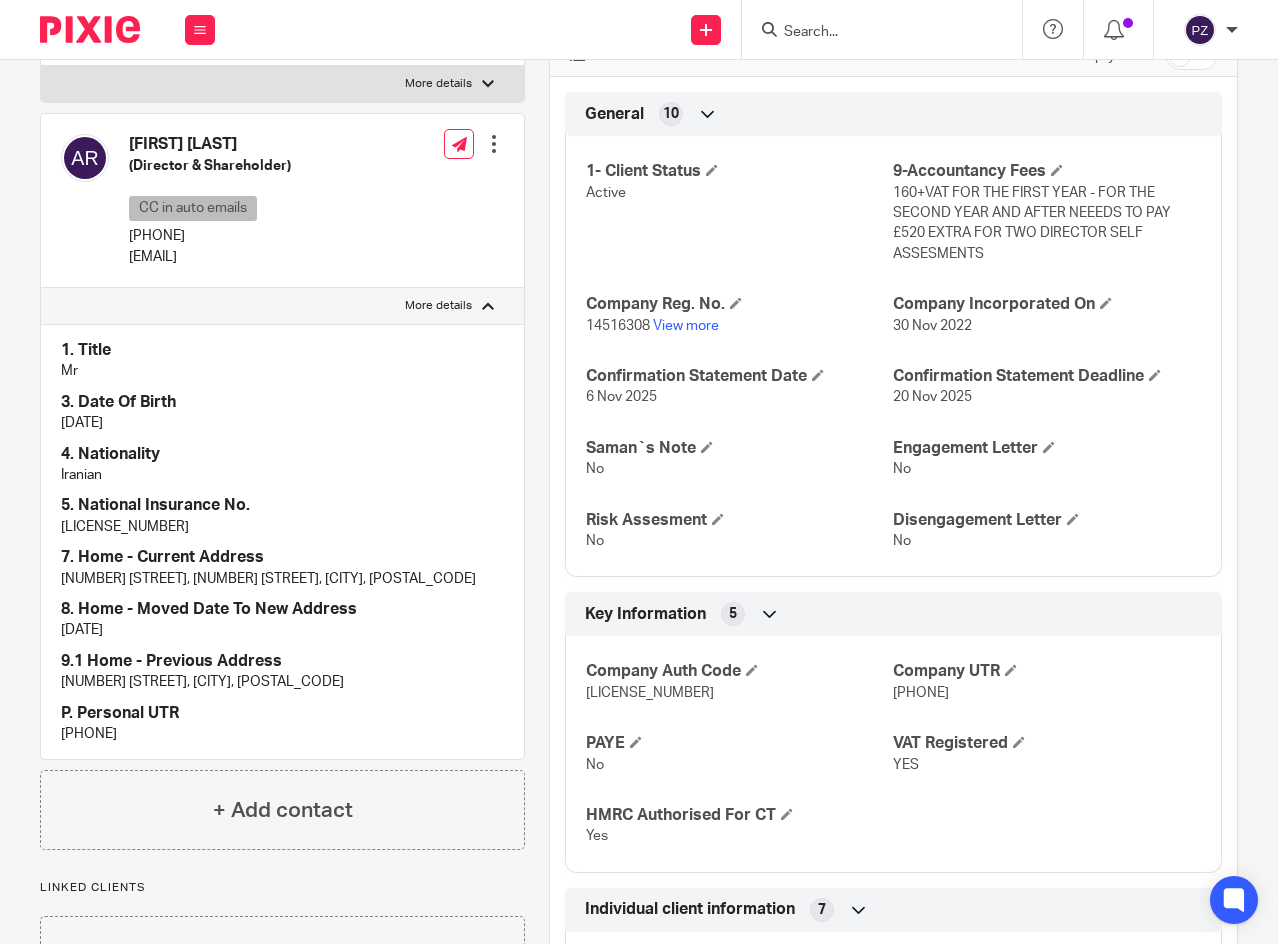 click on "SZ744860A" at bounding box center (282, 527) 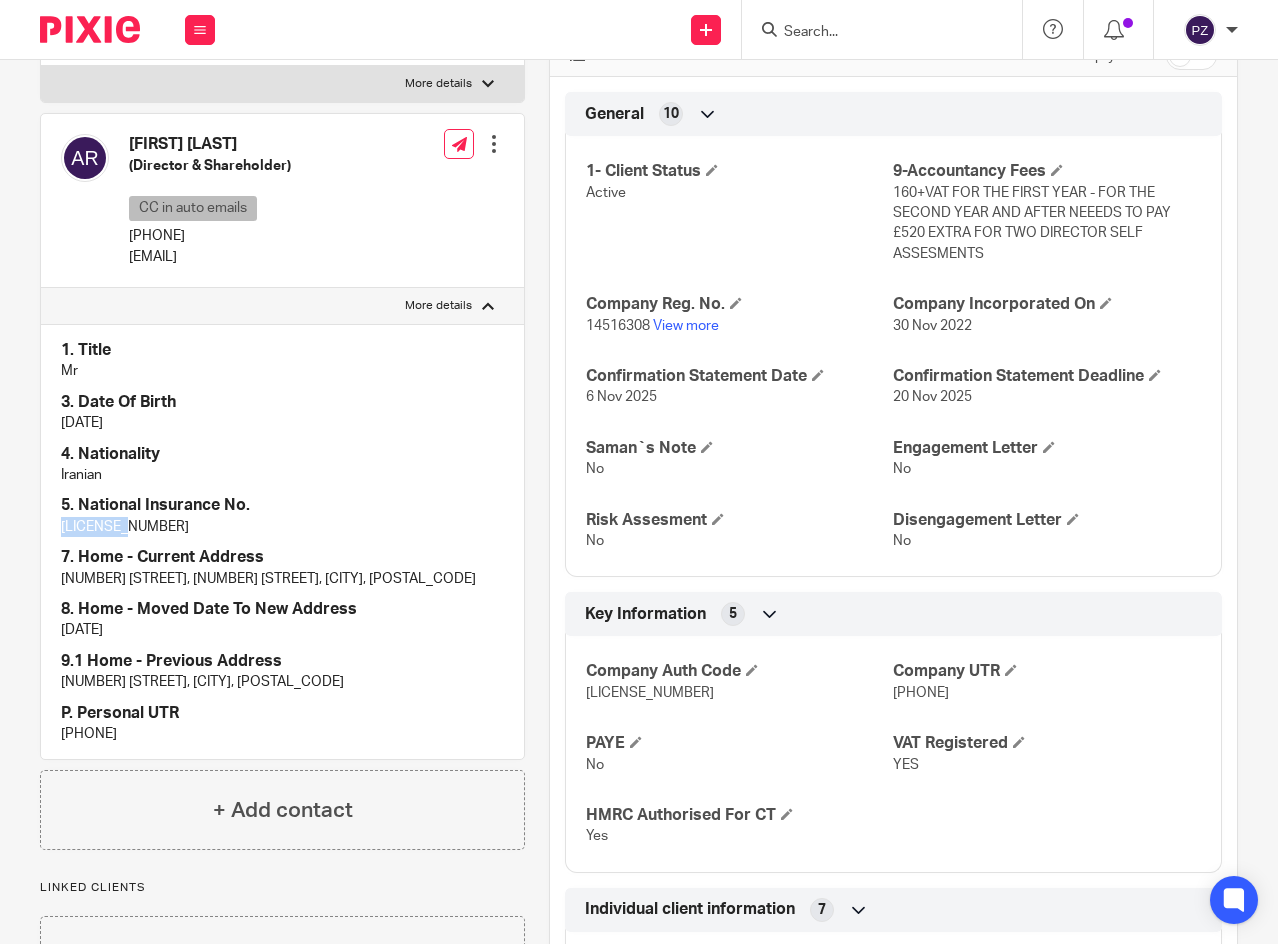 click on "SZ744860A" at bounding box center (282, 527) 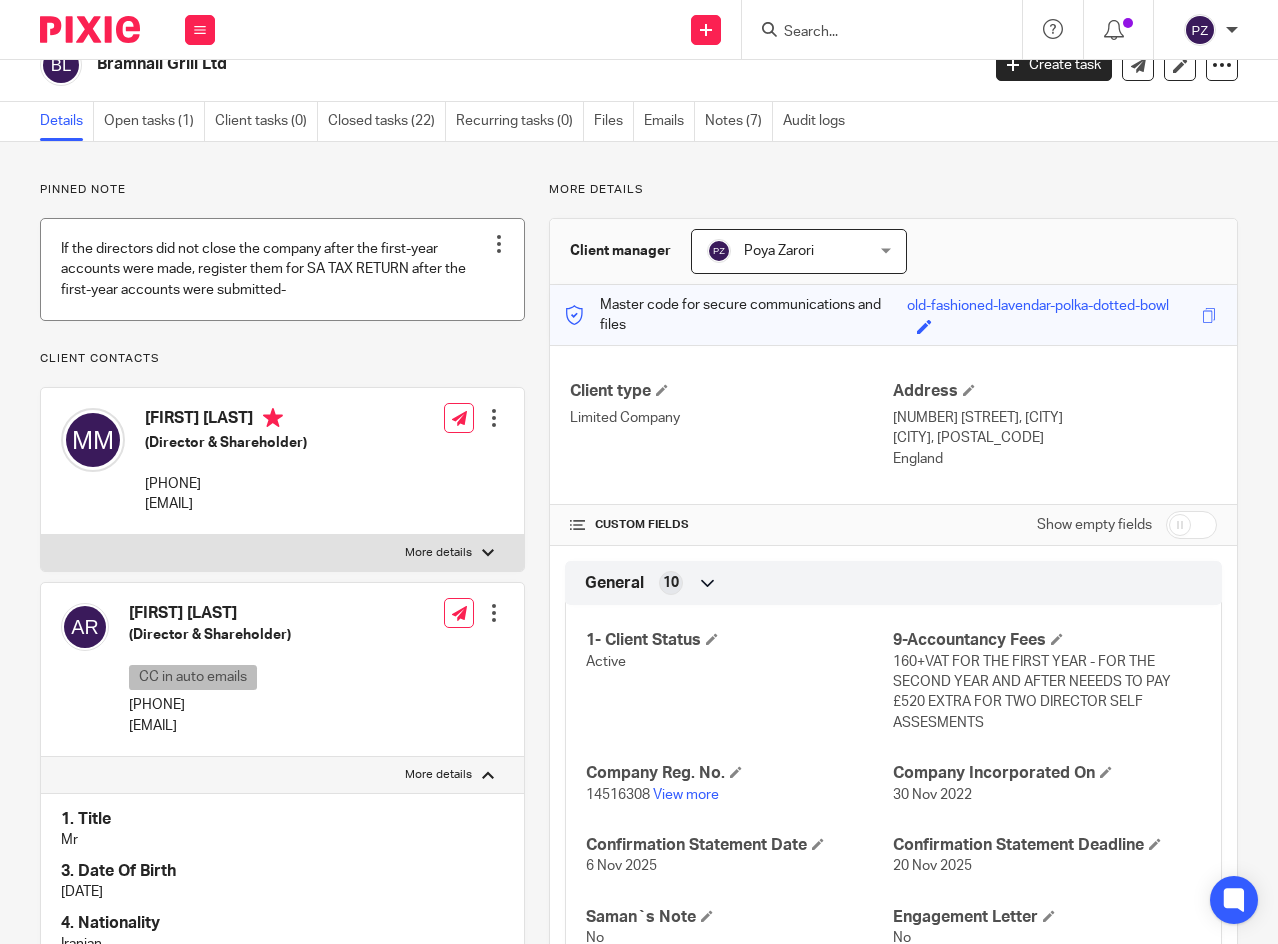 scroll, scrollTop: 0, scrollLeft: 0, axis: both 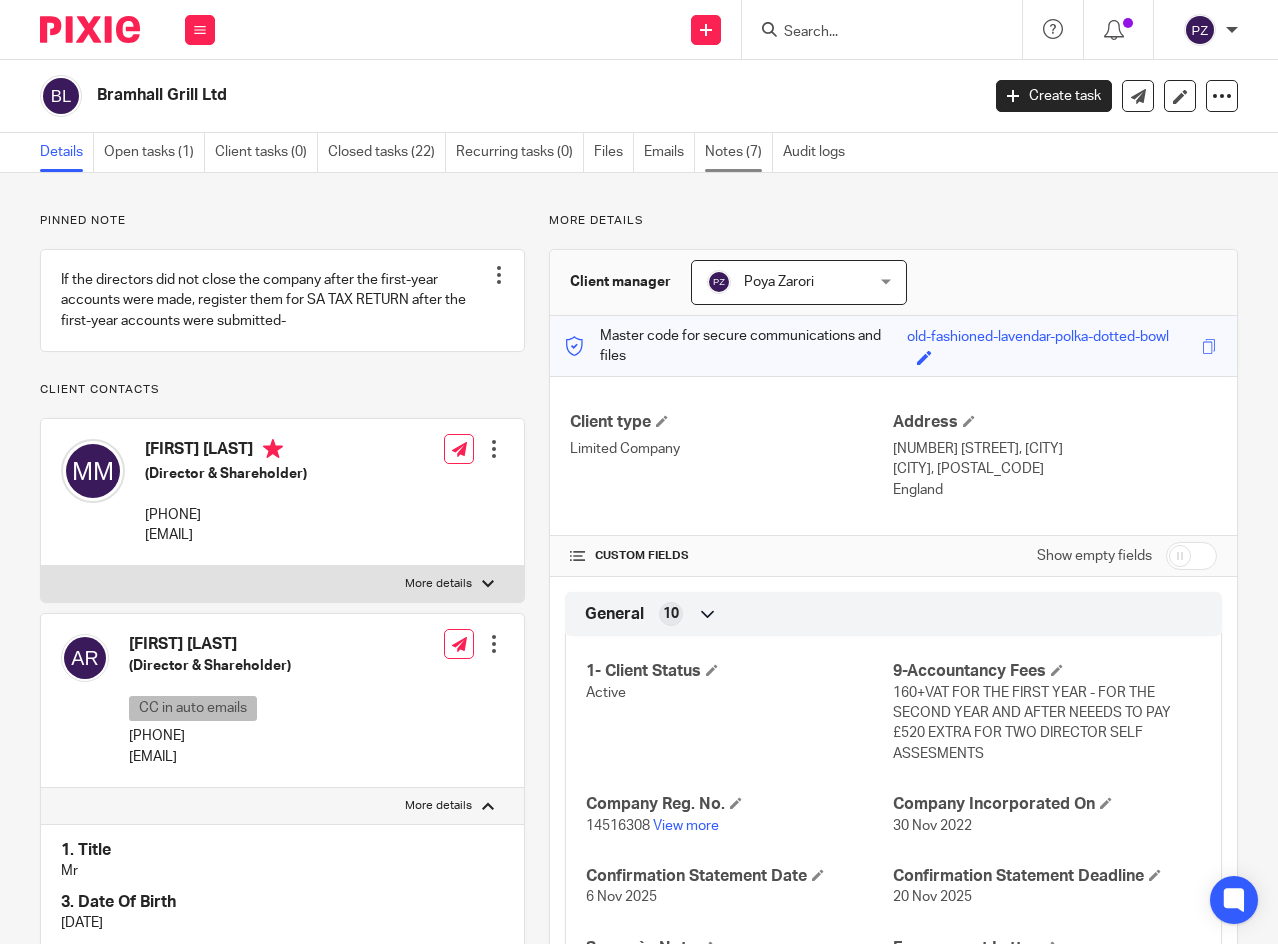 click on "Notes (7)" at bounding box center (739, 152) 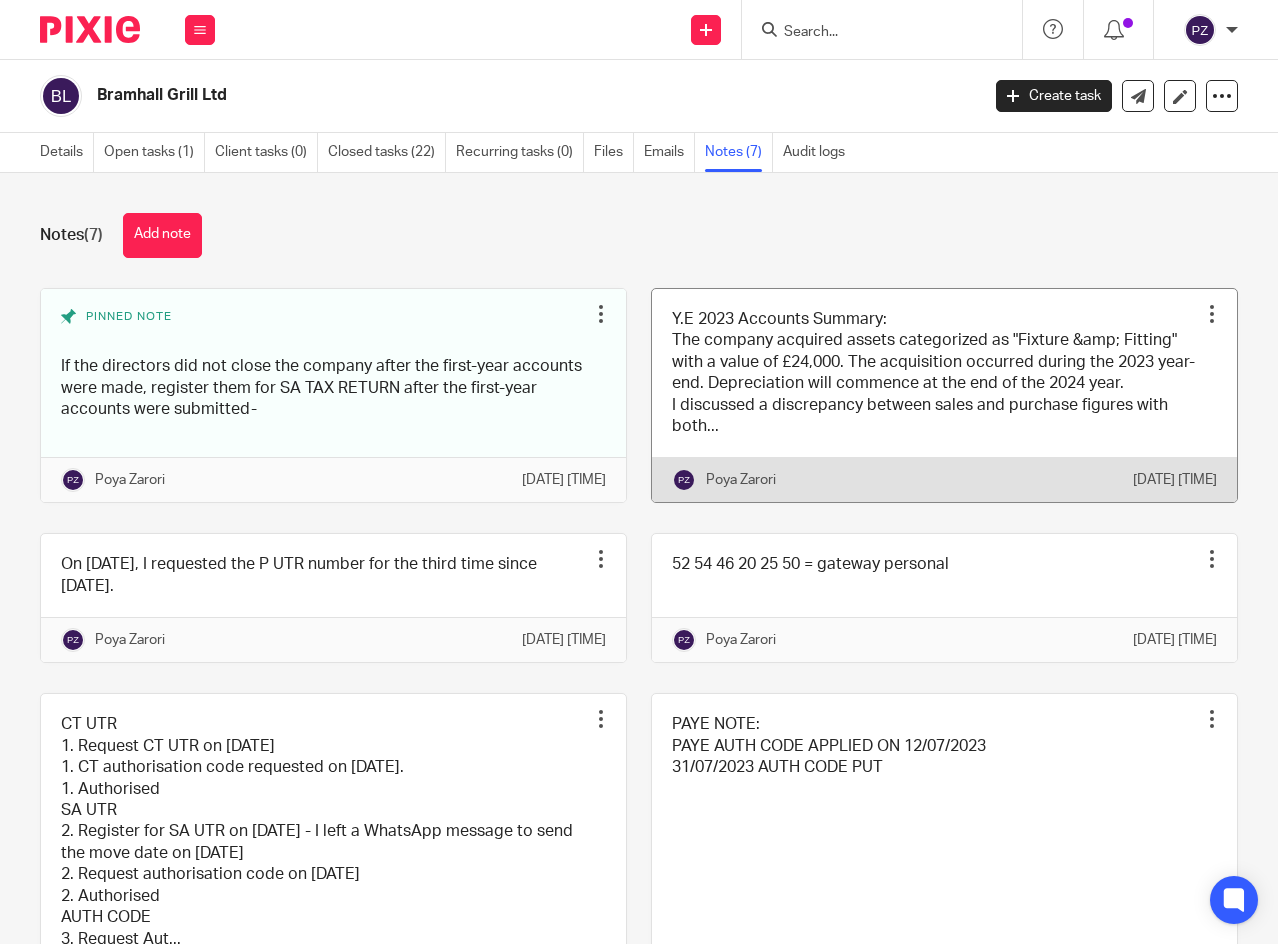 scroll, scrollTop: 0, scrollLeft: 0, axis: both 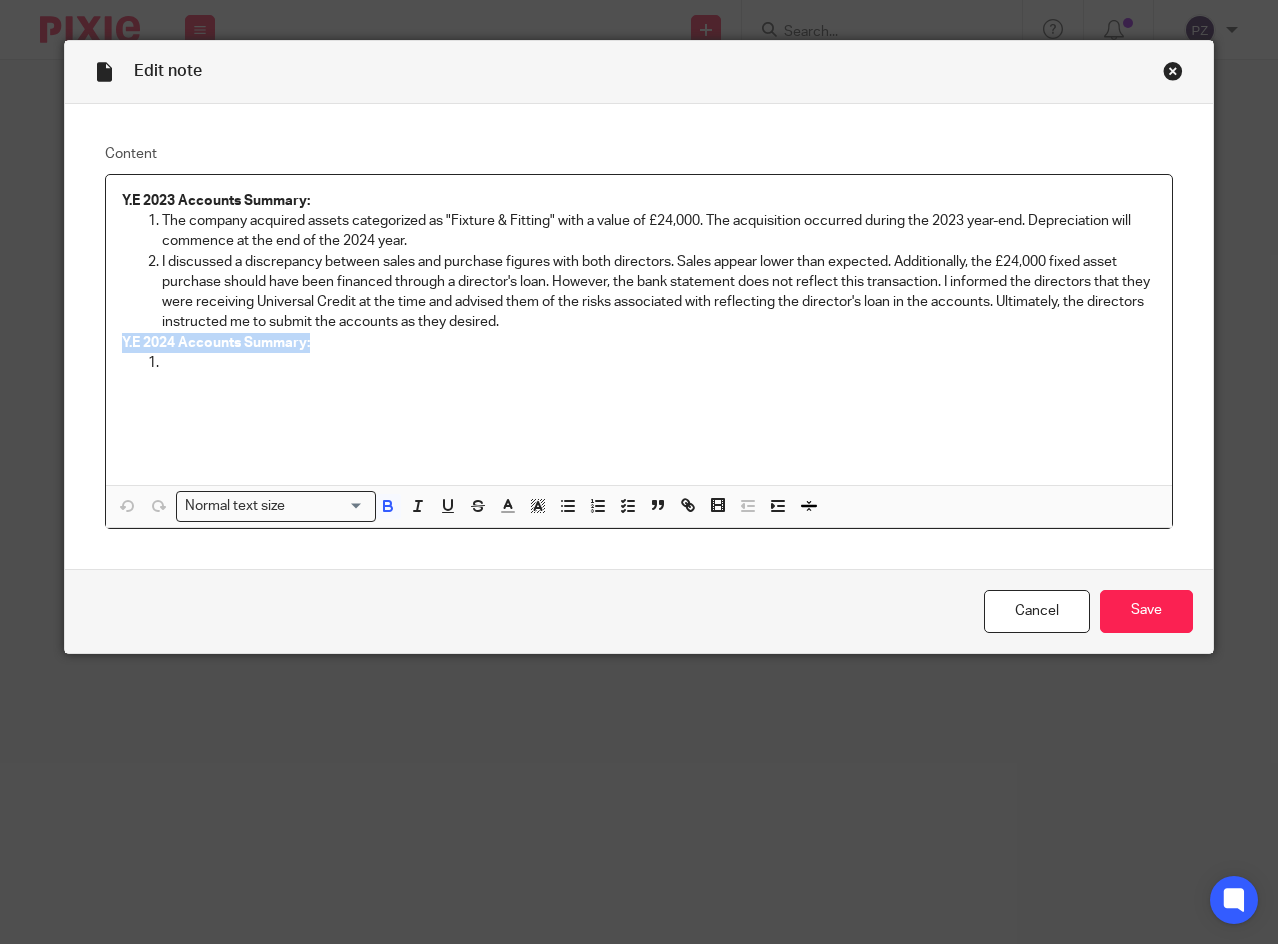 drag, startPoint x: 327, startPoint y: 349, endPoint x: 121, endPoint y: 341, distance: 206.15529 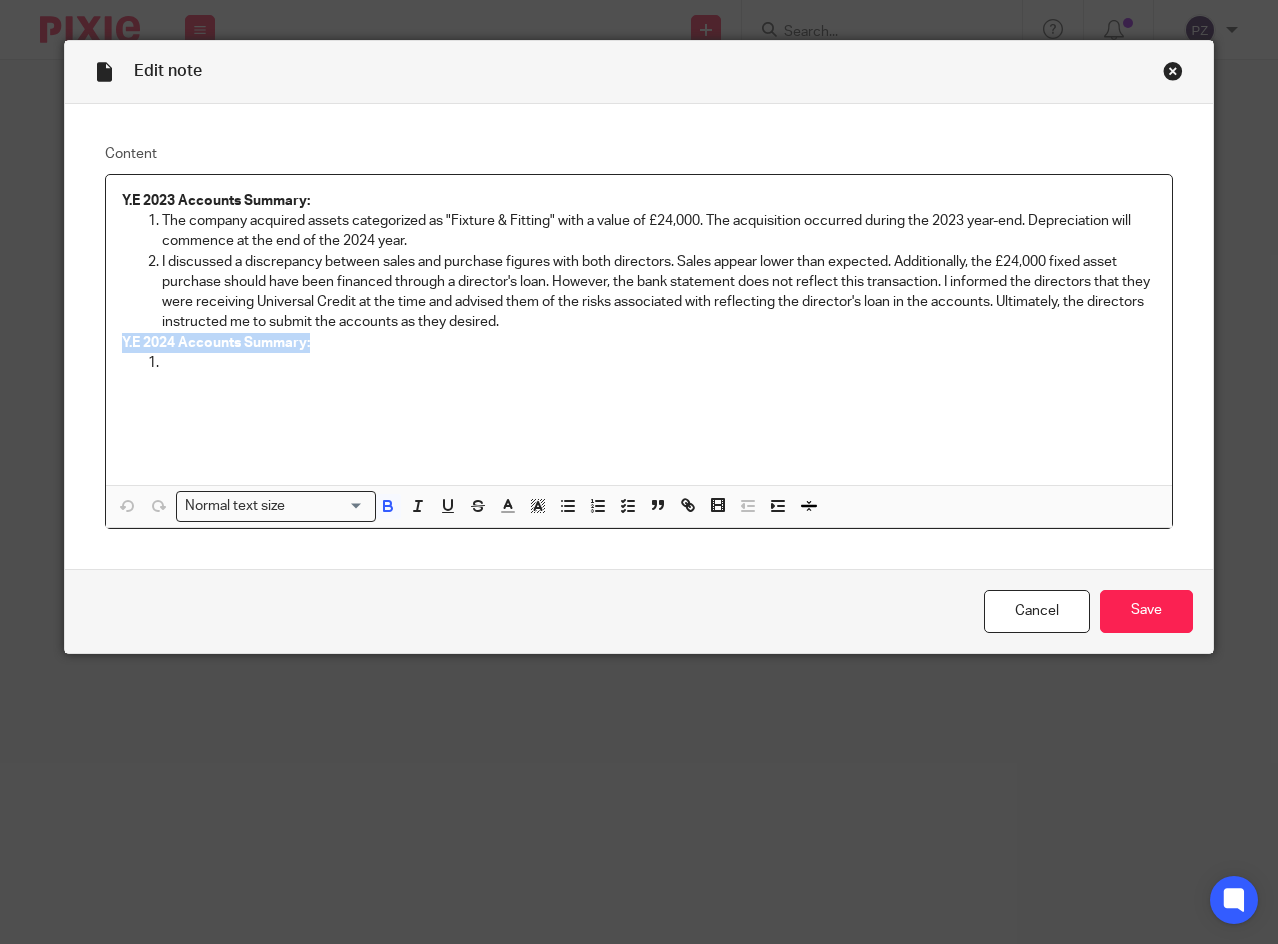 click on "Y.E 2024 Accounts Summary:" at bounding box center (639, 343) 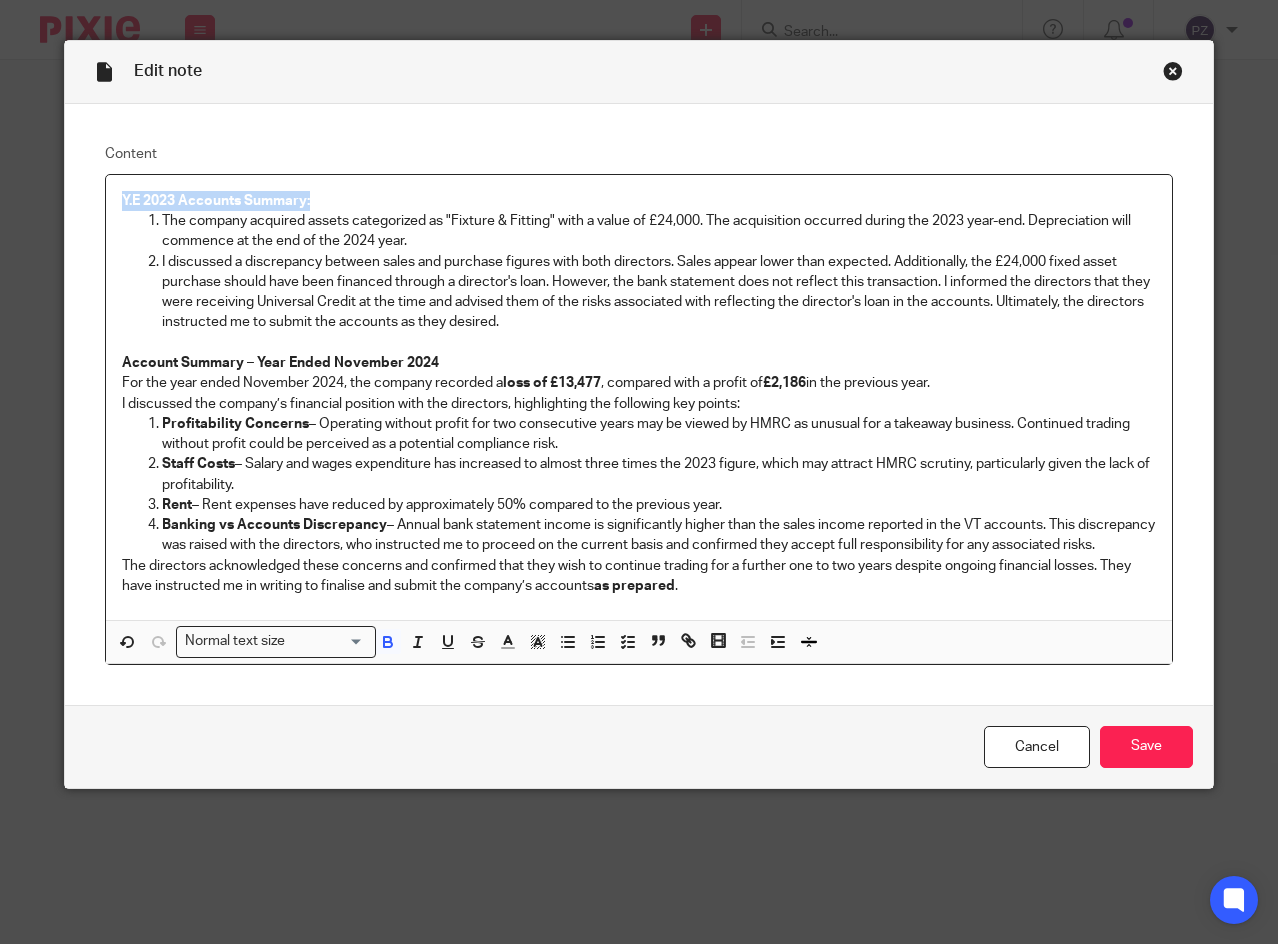 drag, startPoint x: 298, startPoint y: 206, endPoint x: 117, endPoint y: 203, distance: 181.02486 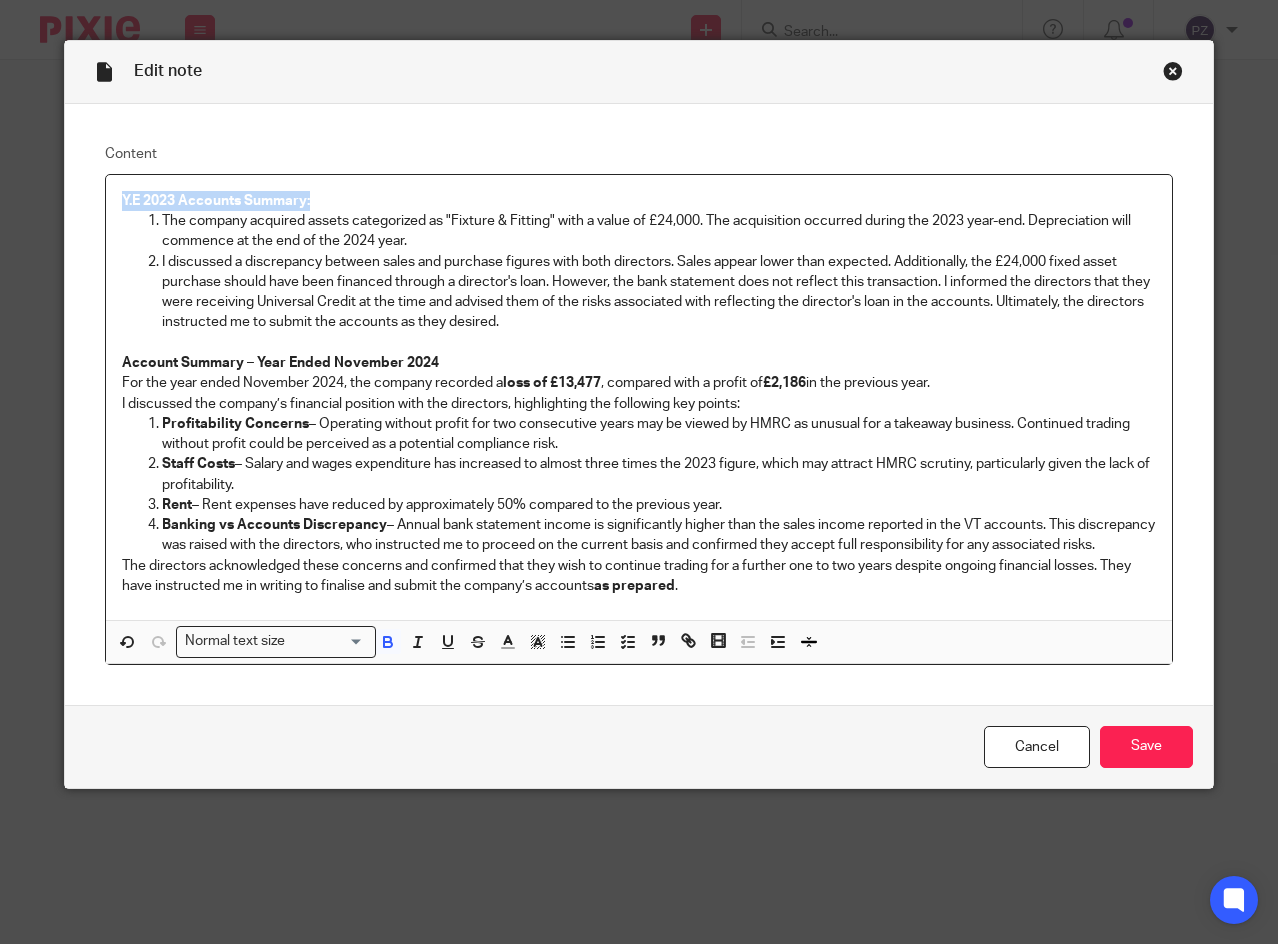 click on "Y.E 2023 Accounts Summary:" at bounding box center [639, 201] 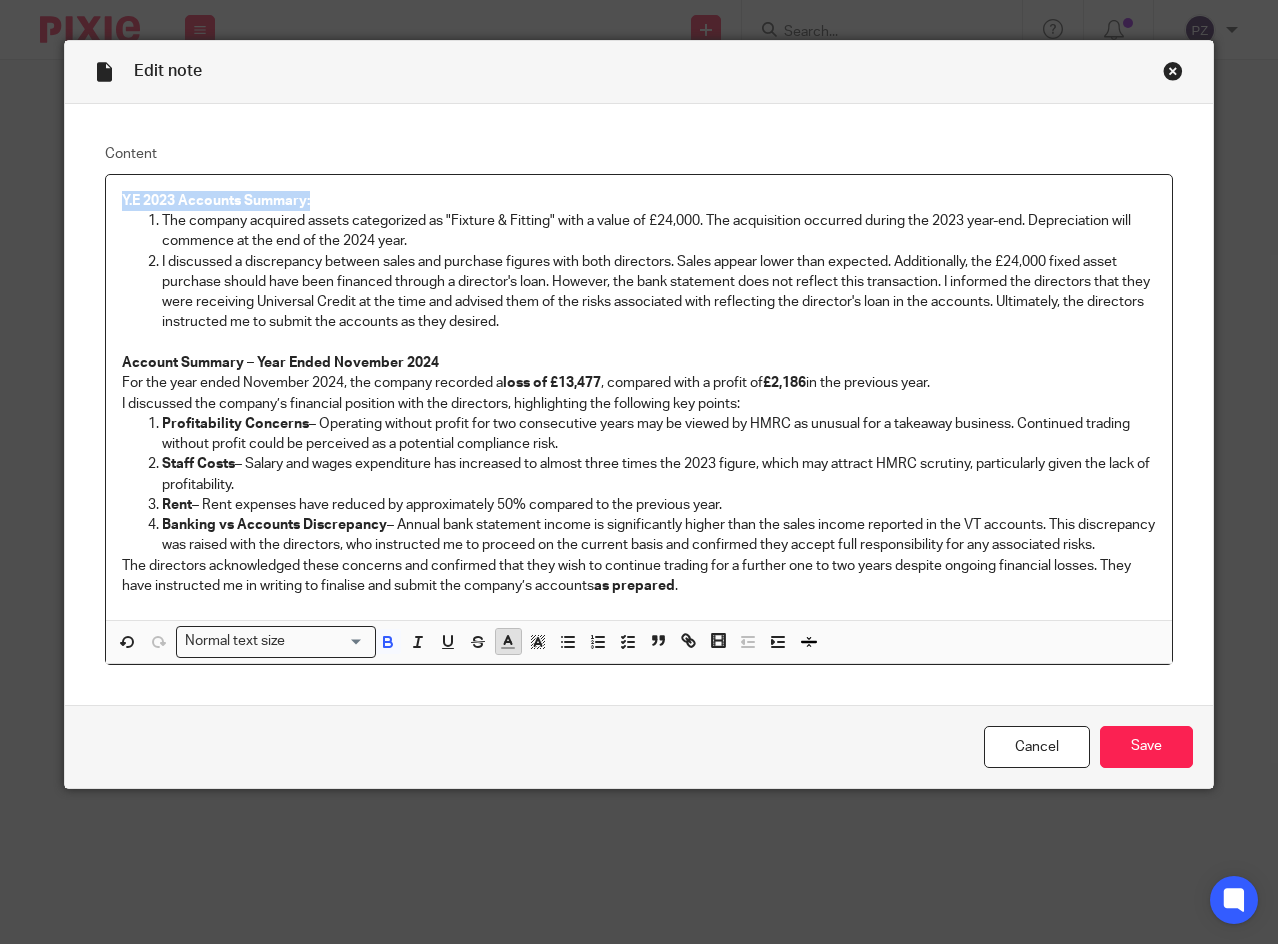 click 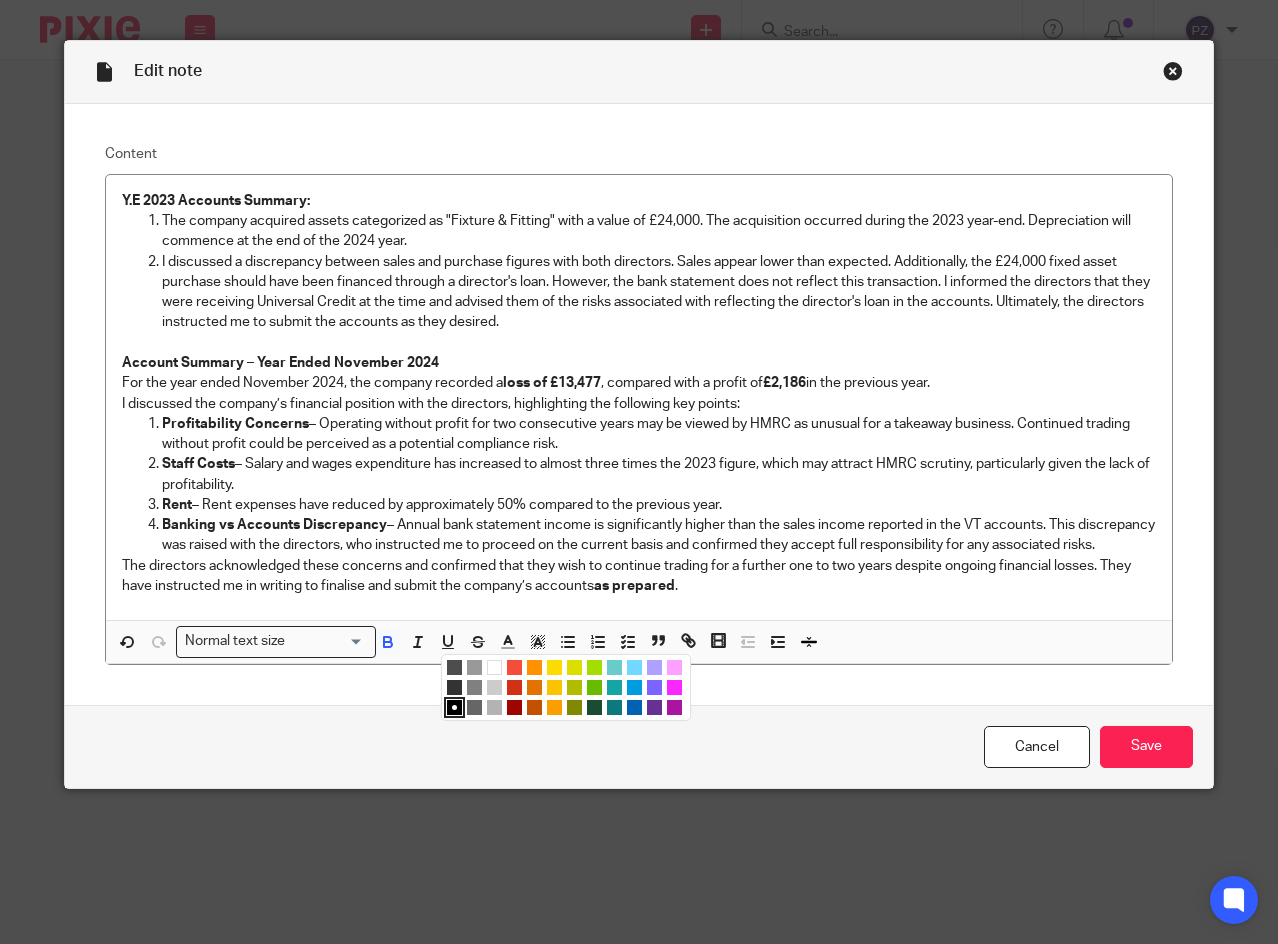drag, startPoint x: 609, startPoint y: 734, endPoint x: 609, endPoint y: 711, distance: 23 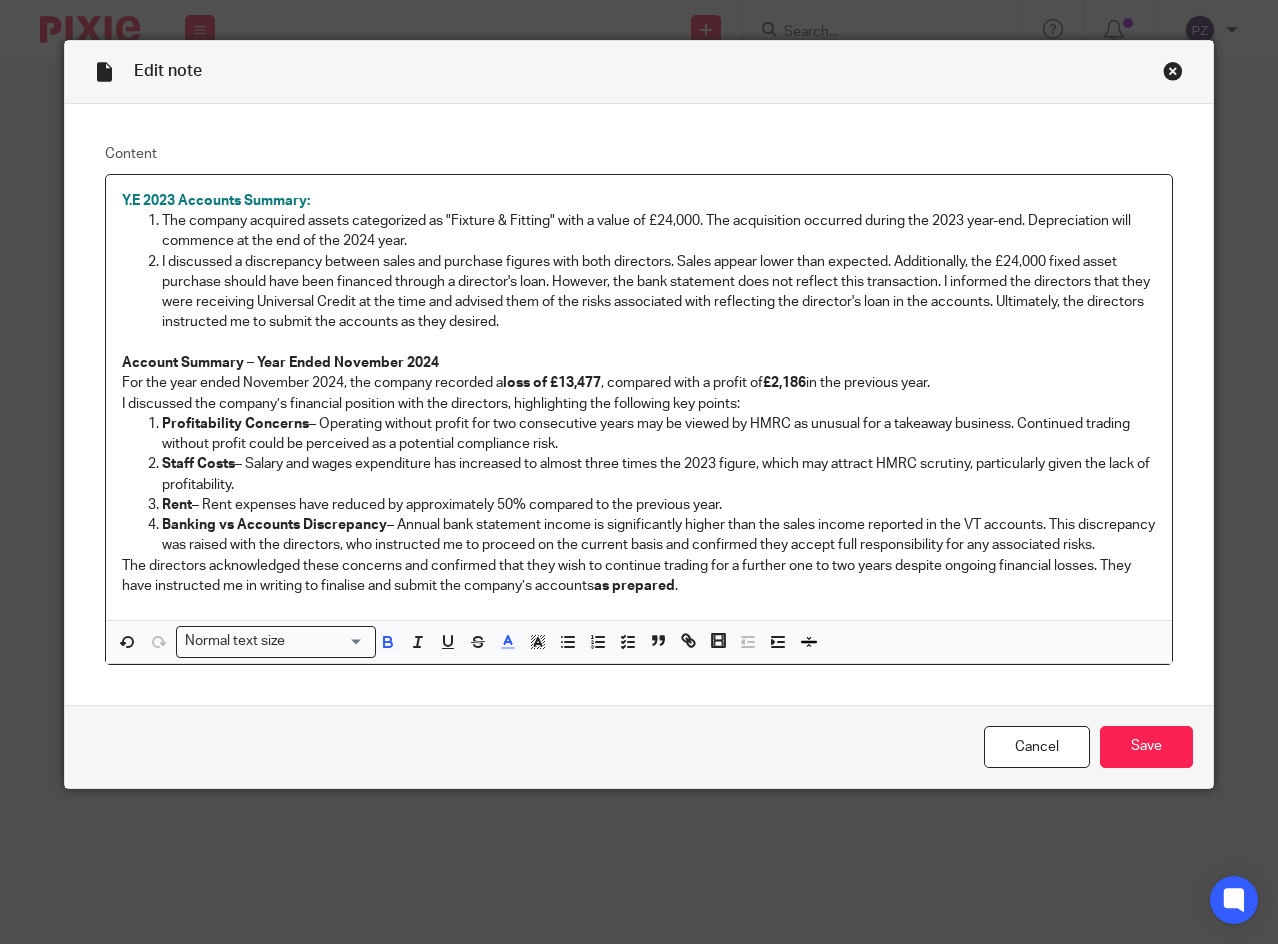 click at bounding box center [639, 343] 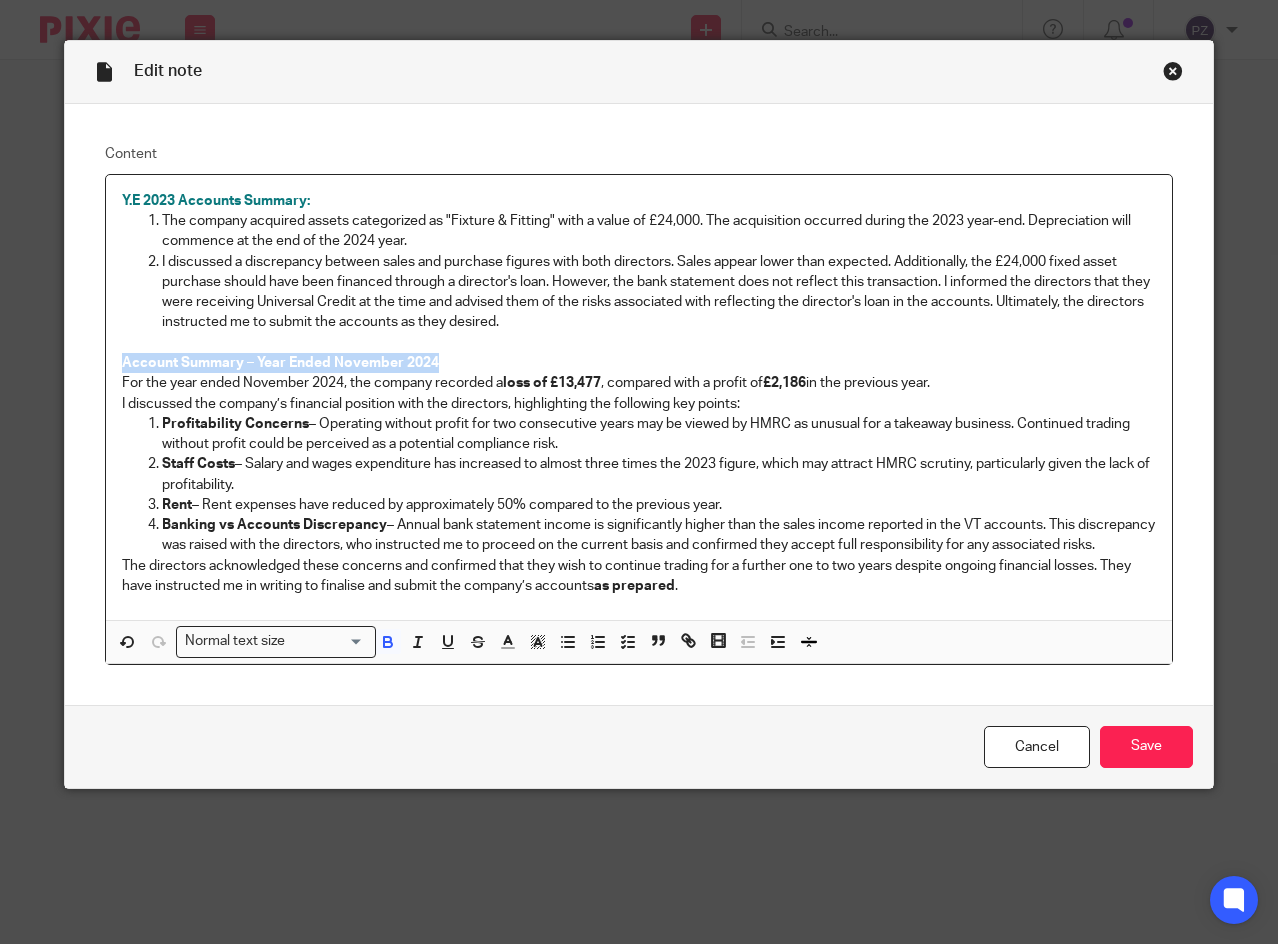 drag, startPoint x: 444, startPoint y: 362, endPoint x: 119, endPoint y: 362, distance: 325 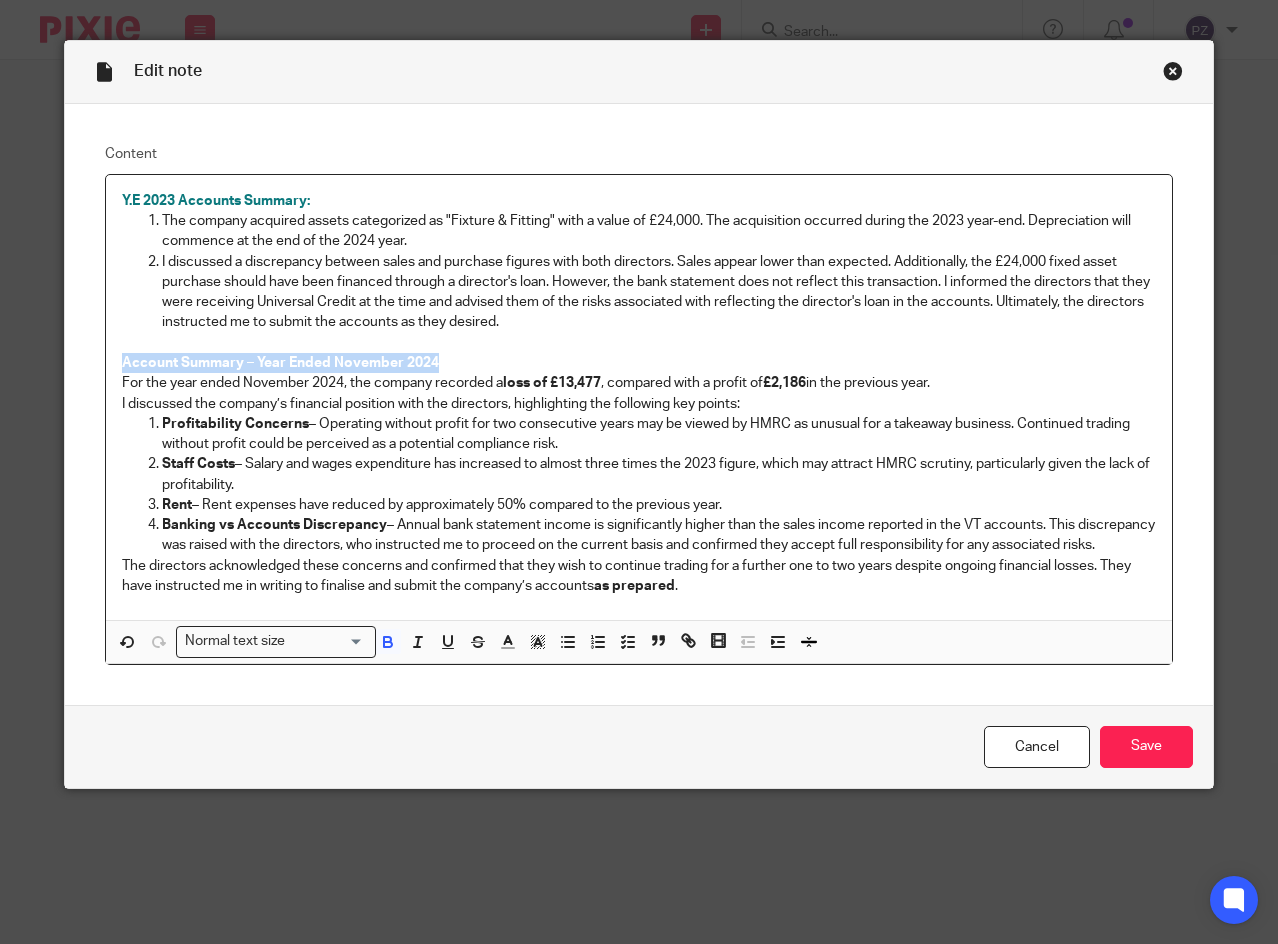 click on "Account Summary – Year Ended November 2024" at bounding box center [639, 363] 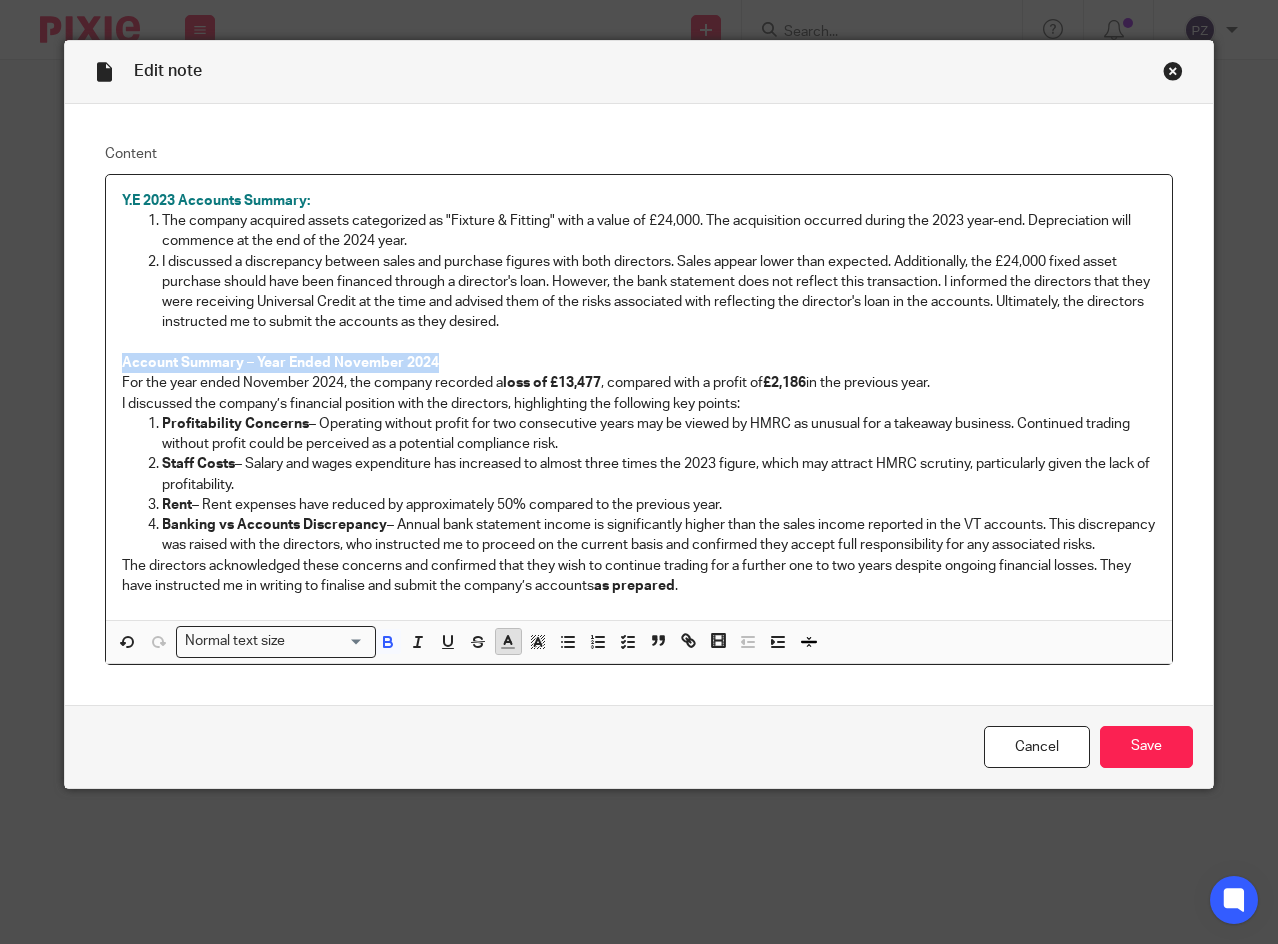 click 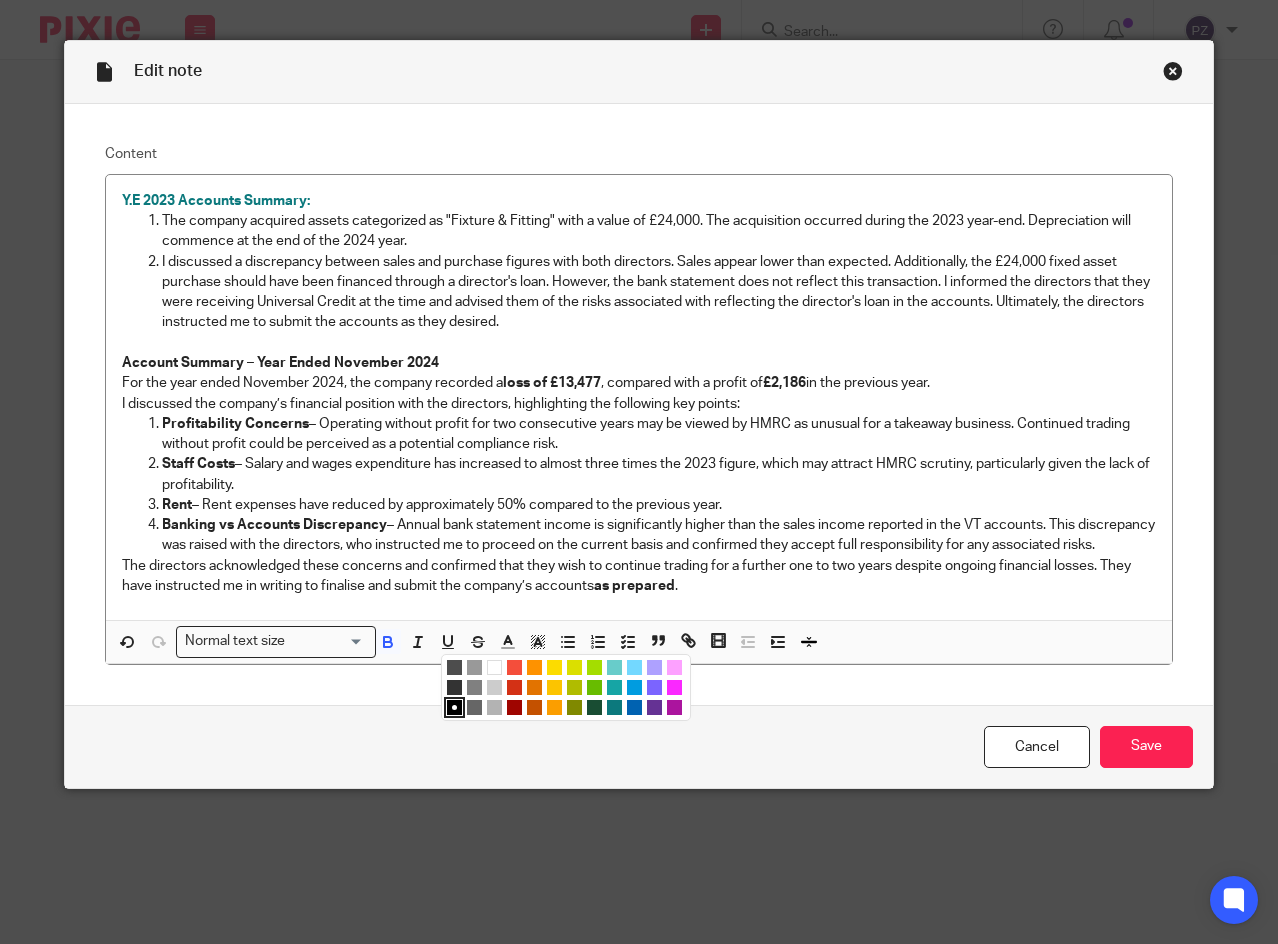 click at bounding box center (594, 707) 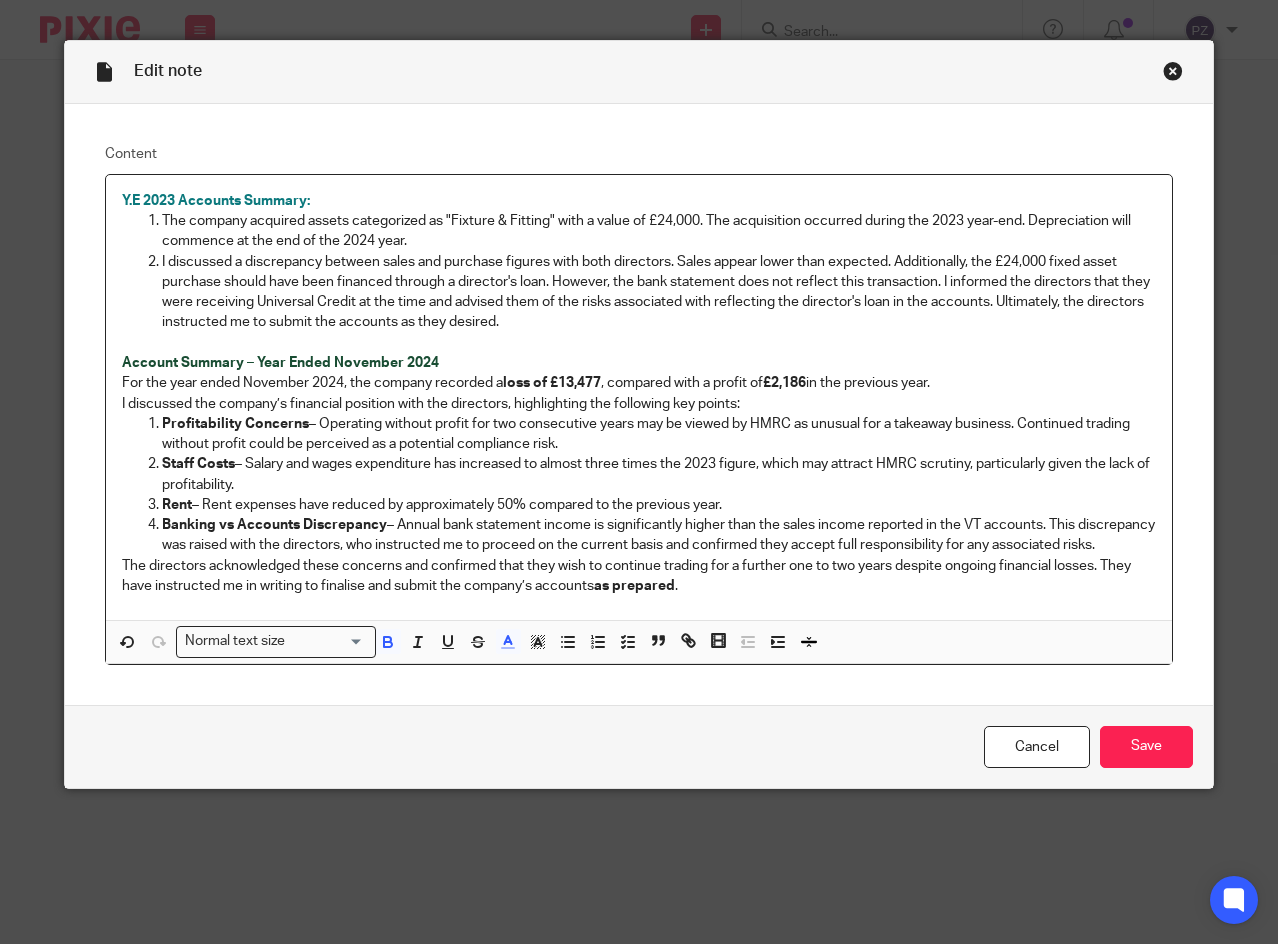 click at bounding box center [639, 343] 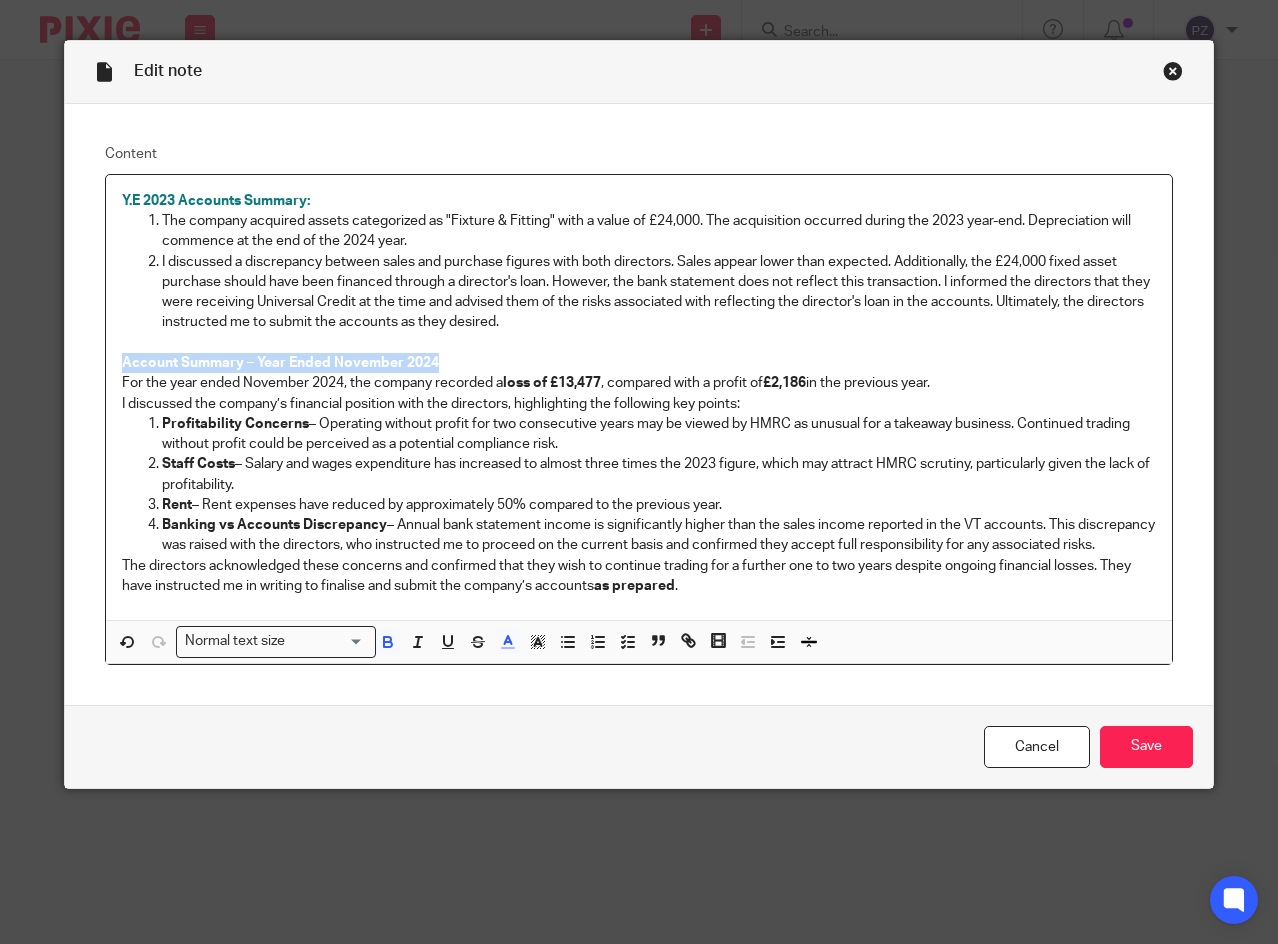 drag, startPoint x: 437, startPoint y: 358, endPoint x: 118, endPoint y: 358, distance: 319 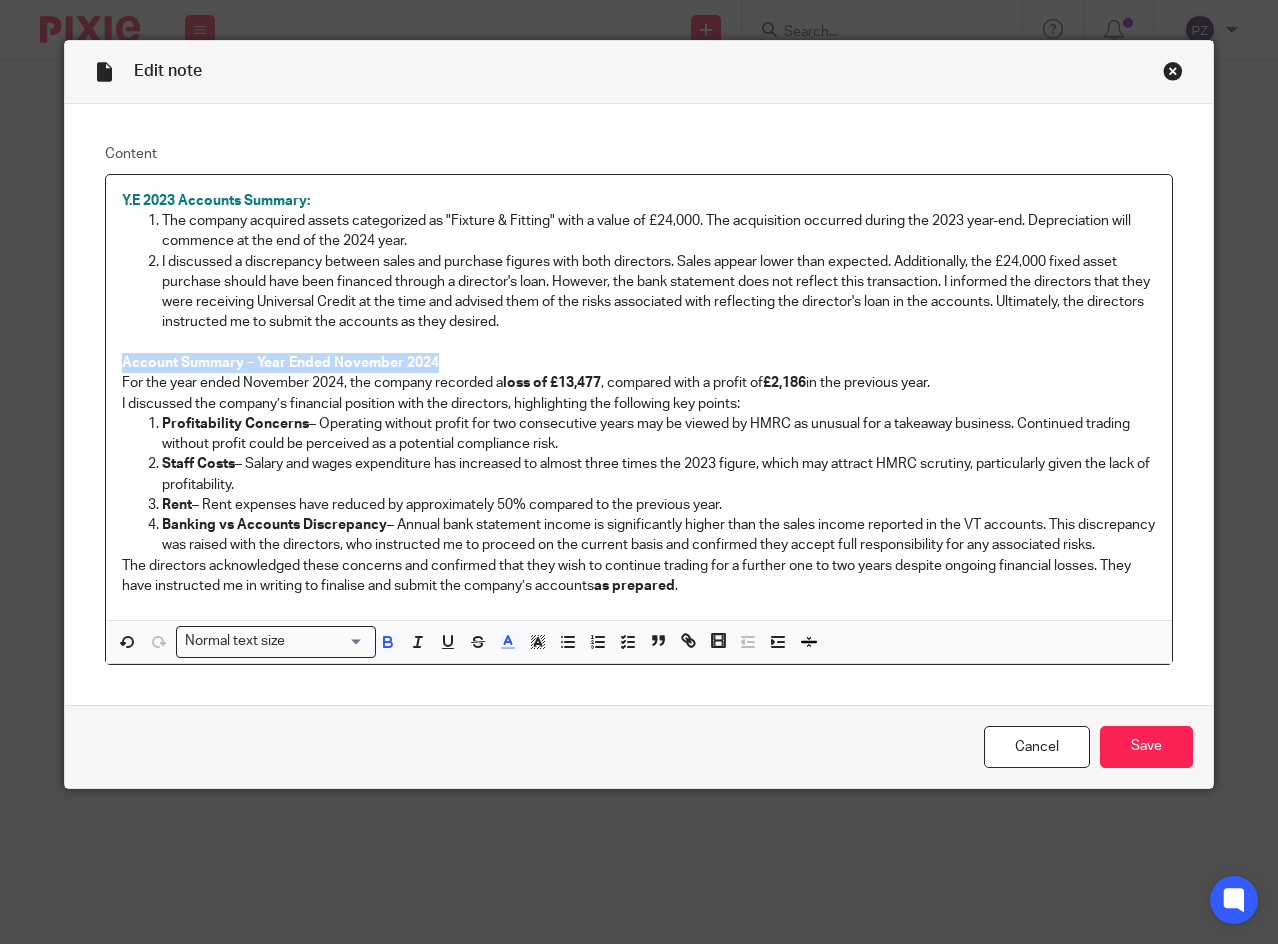 click on "Account Summary – Year Ended November 2024" at bounding box center [639, 363] 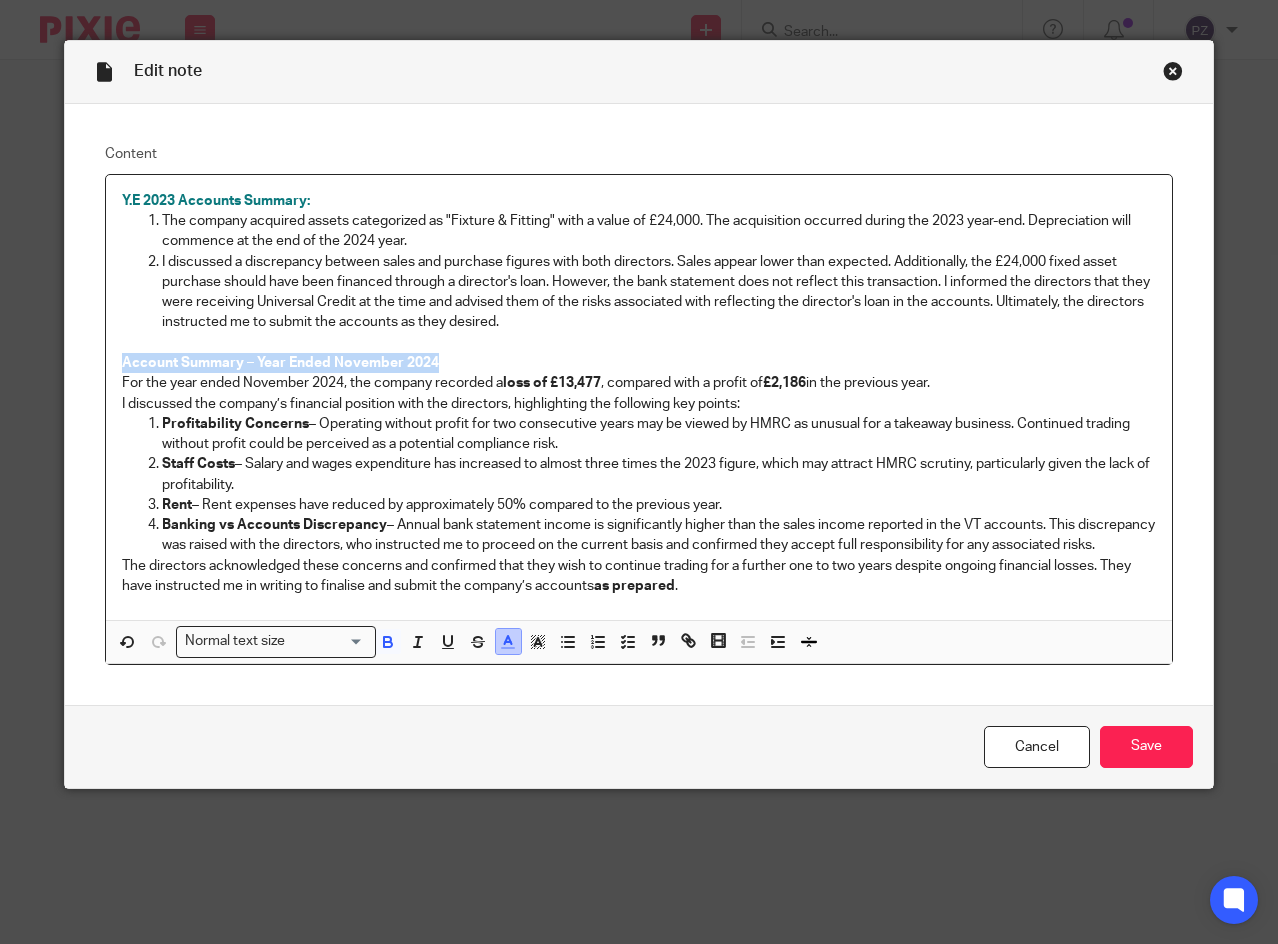 click 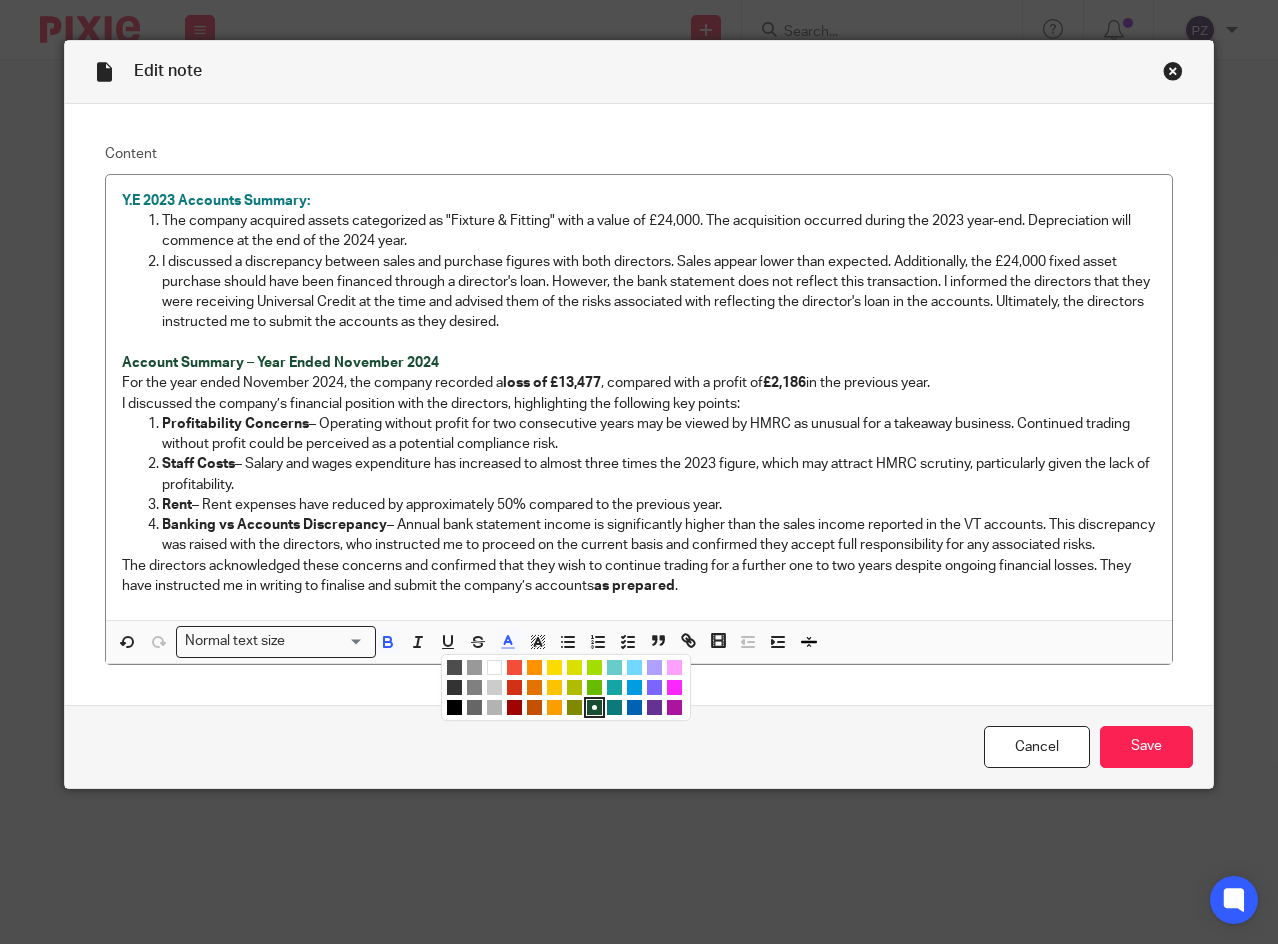 click at bounding box center (614, 707) 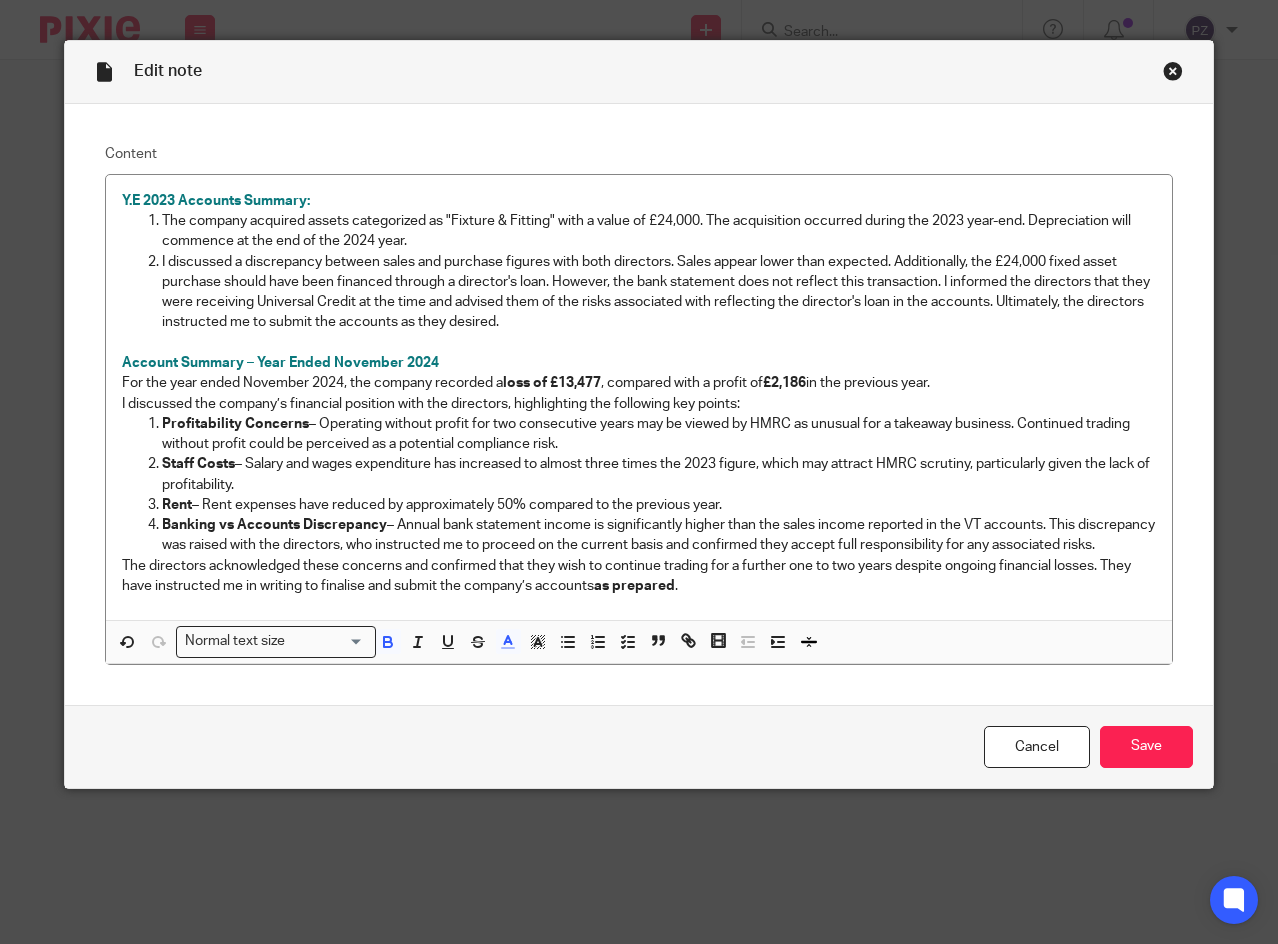 drag, startPoint x: 445, startPoint y: 664, endPoint x: 460, endPoint y: 644, distance: 25 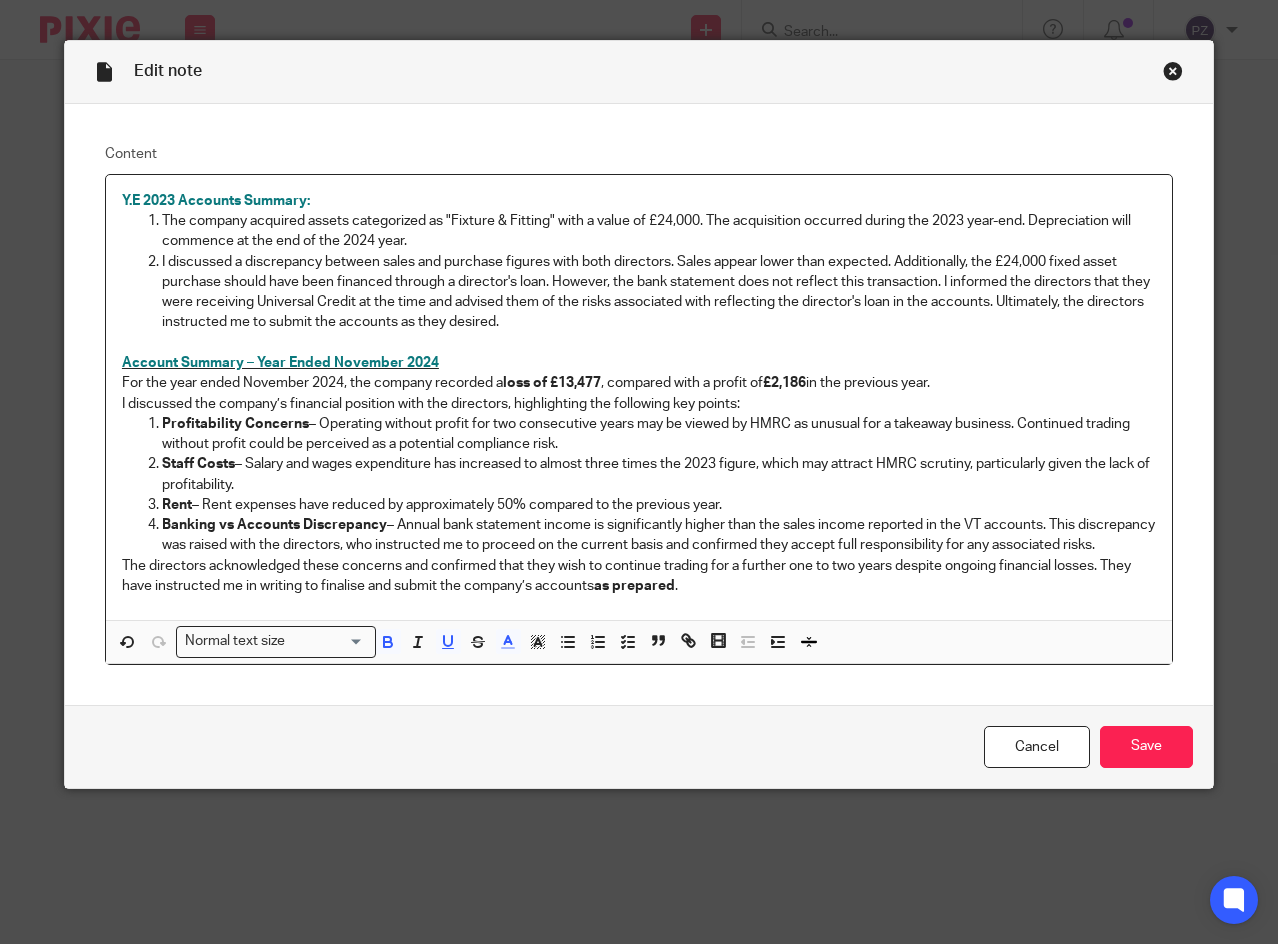 click at bounding box center (639, 343) 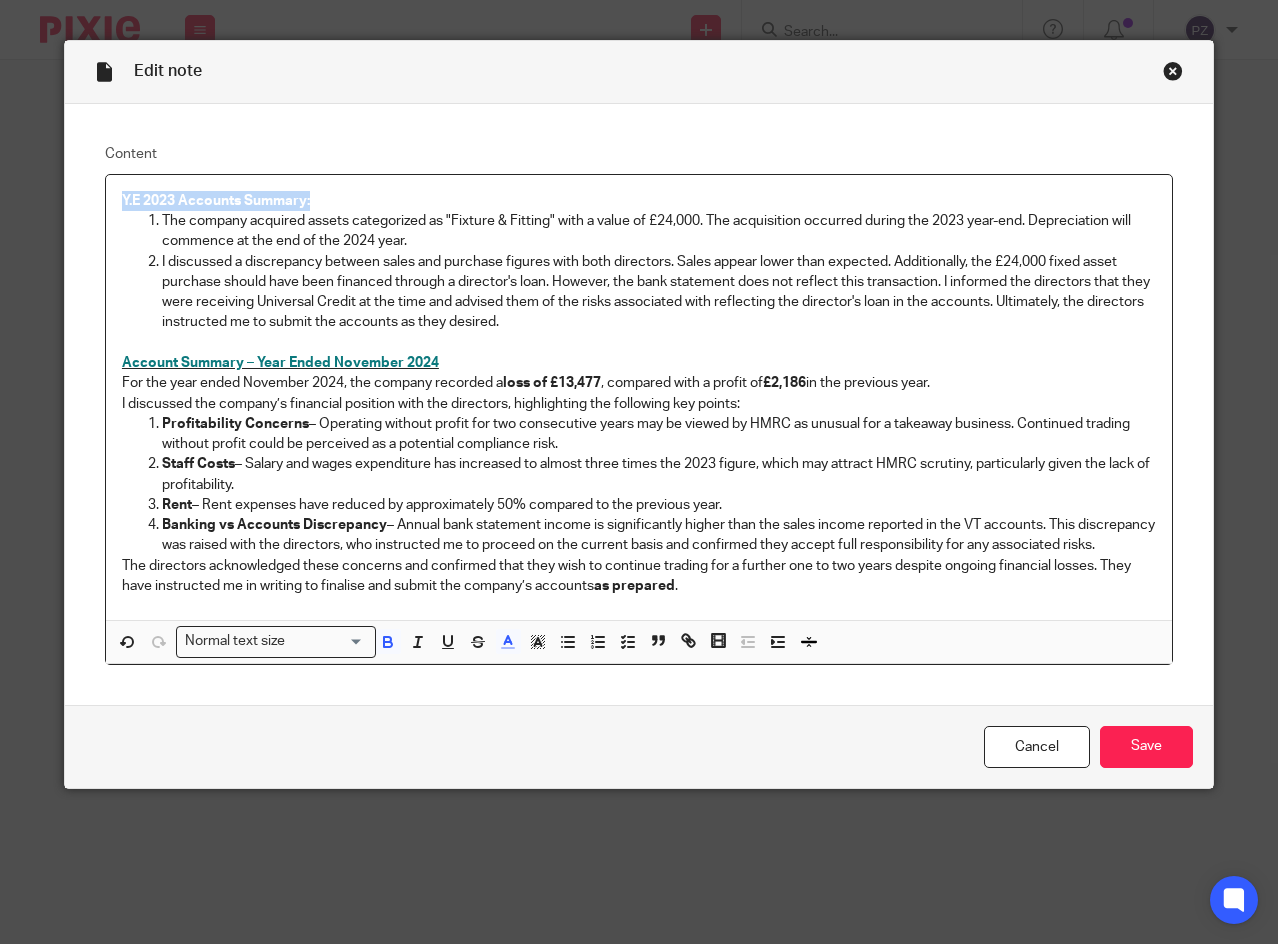 drag, startPoint x: 328, startPoint y: 194, endPoint x: 115, endPoint y: 197, distance: 213.02112 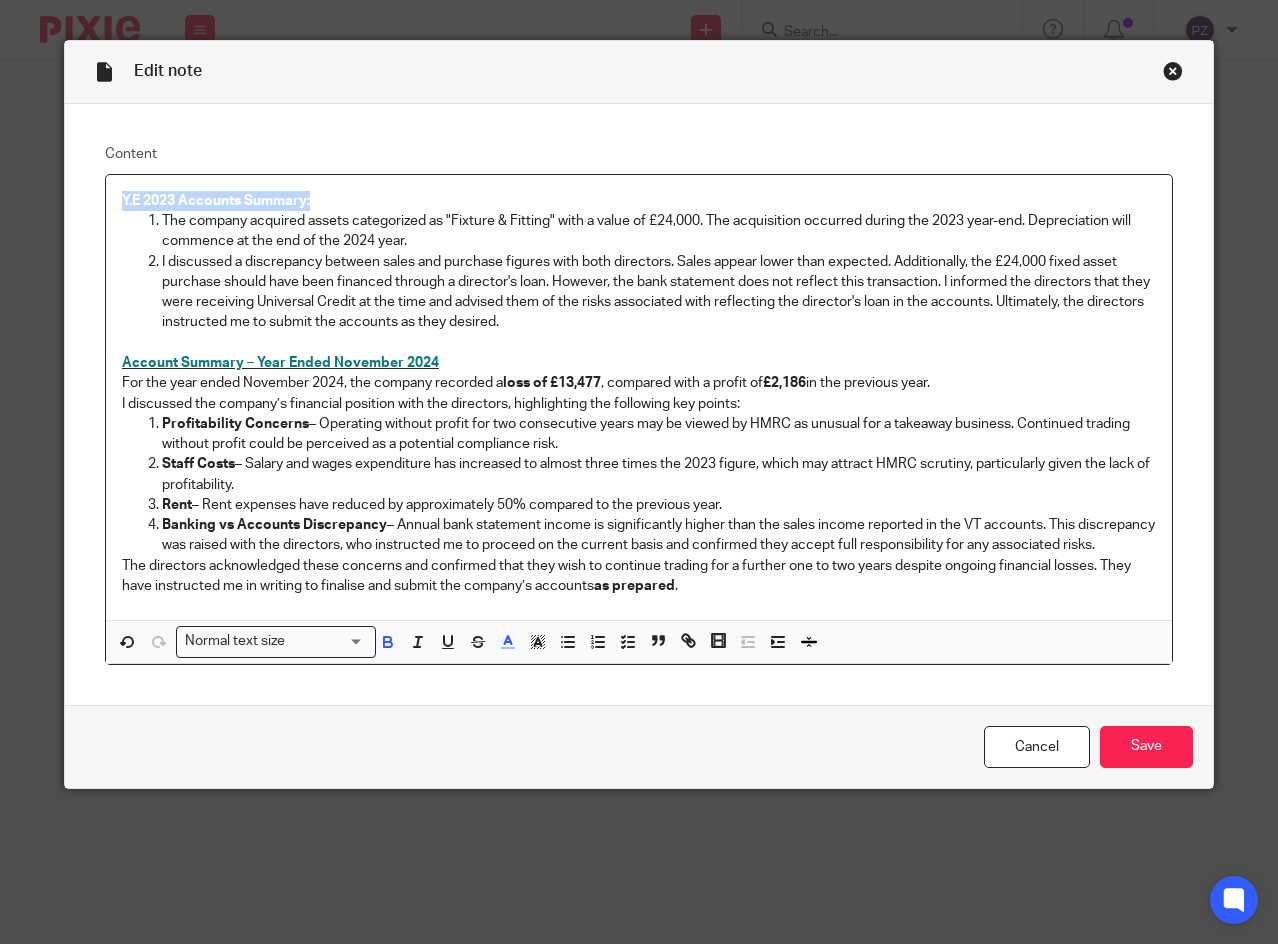 click on "Y.E 2023 Accounts Summary:" at bounding box center (639, 201) 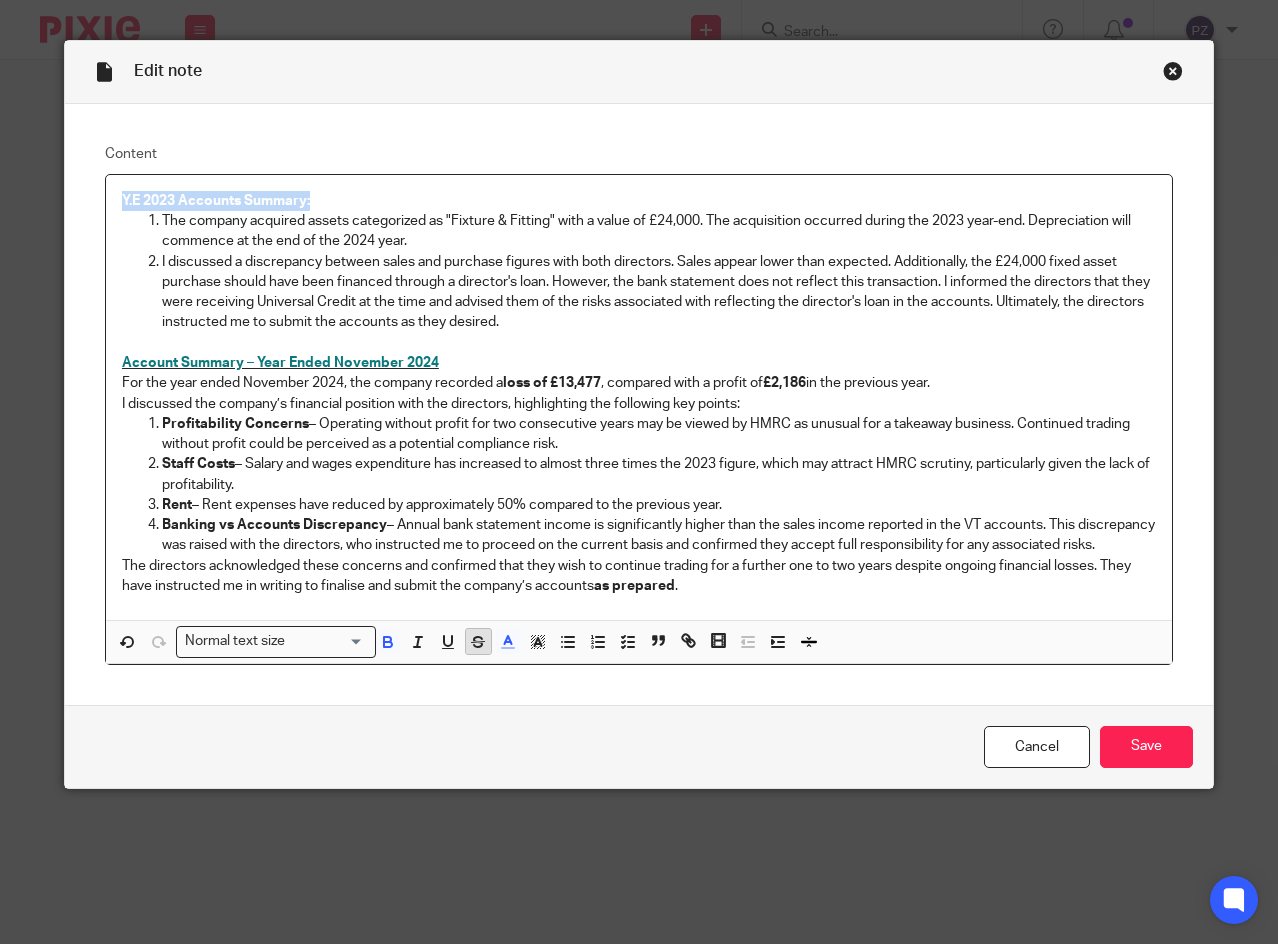 click 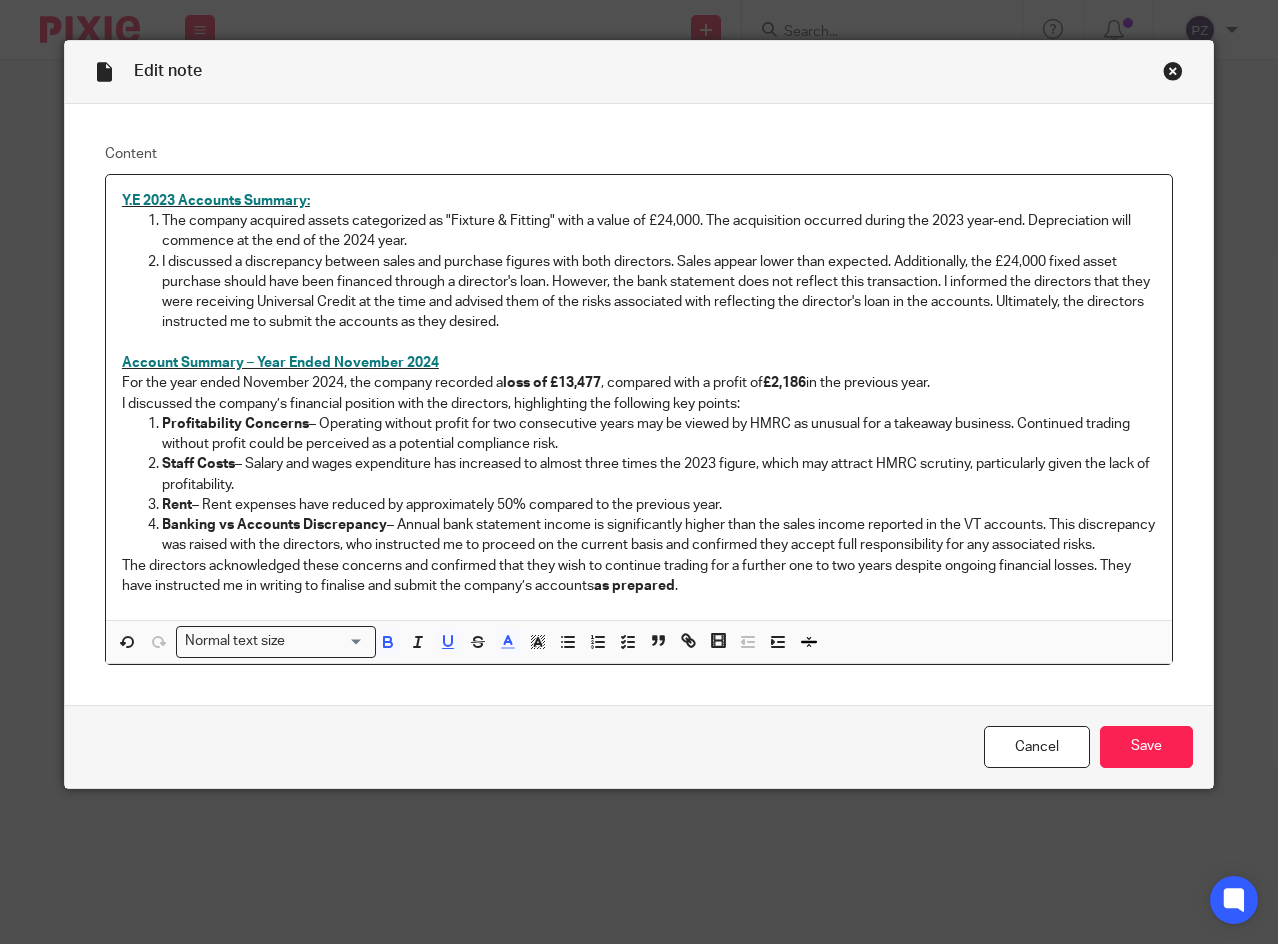 click on "Account Summary – Year Ended November 2024" at bounding box center [639, 363] 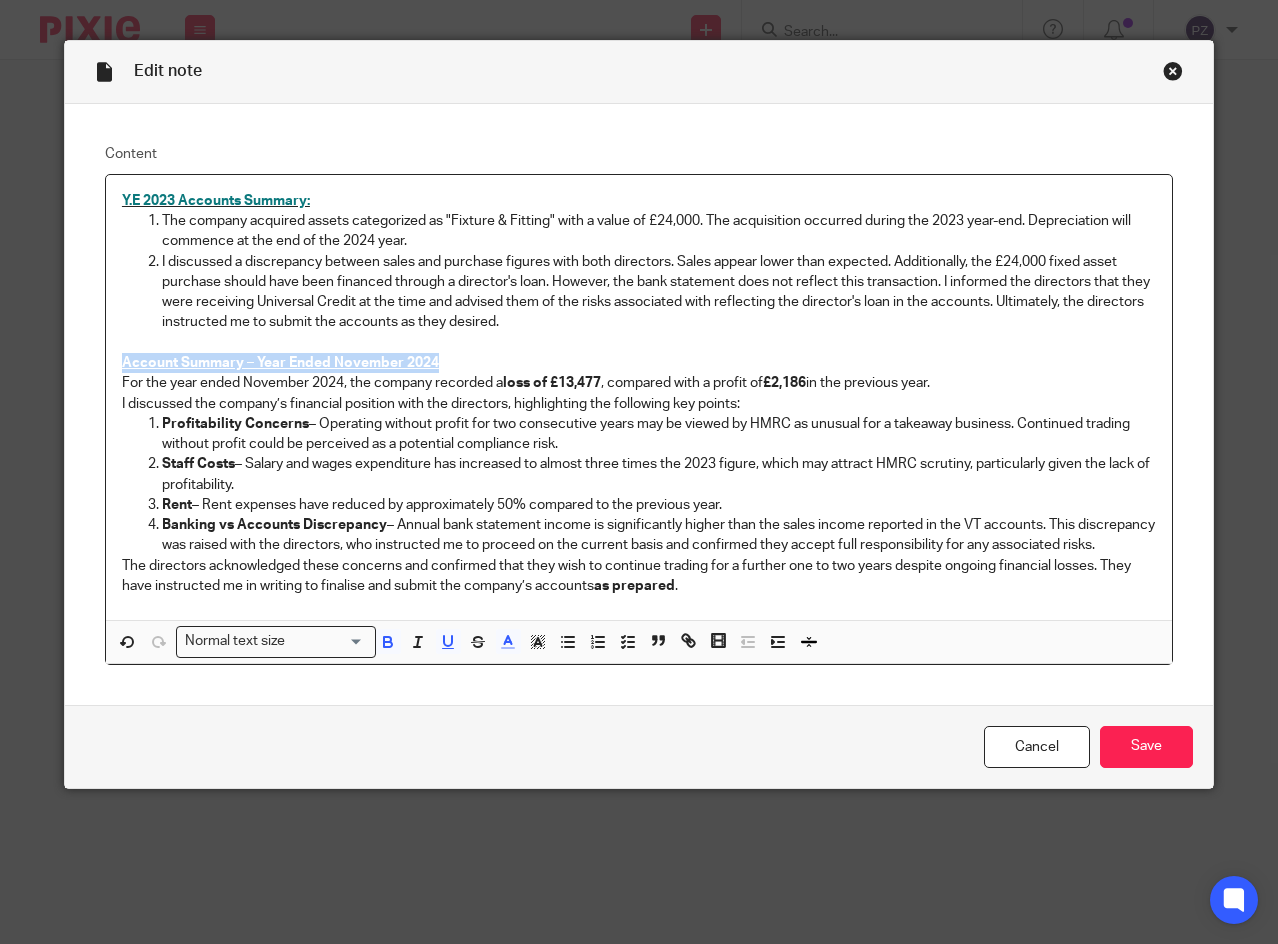 drag, startPoint x: 322, startPoint y: 359, endPoint x: 113, endPoint y: 357, distance: 209.00957 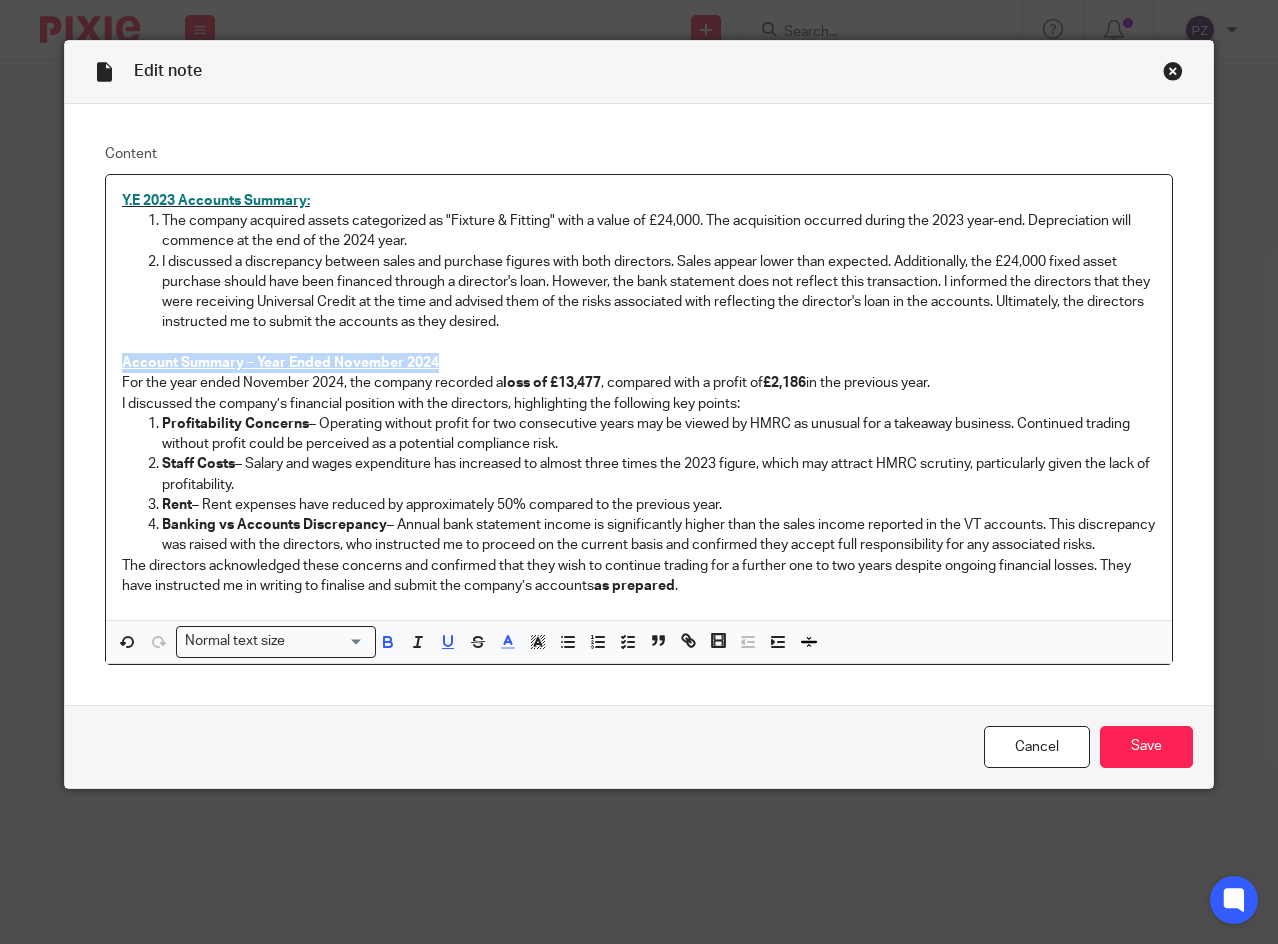 click on "Y.E 2023 Accounts Summary: The company acquired assets categorized as "Fixture & Fitting" with a value of £24,000. The acquisition occurred during the 2023 year-end. Depreciation will commence at the end of the 2024 year. I discussed a discrepancy between sales and purchase figures with both directors. Sales appear lower than expected. Additionally, the £24,000 fixed asset purchase should have been financed through a director's loan. However, the bank statement does not reflect this transaction. I informed the directors that they were receiving Universal Credit at the time and advised them of the risks associated with reflecting the director's loan in the accounts. Ultimately, the directors instructed me to submit the accounts as they desired. Account Summary – Year Ended November 2024 For the year ended November 2024, the company recorded a  loss of £13,477 , compared with a profit of  £2,186  in the previous year. Profitability Concerns Staff Costs Rent Banking vs Accounts Discrepancy as prepared ." at bounding box center [639, 397] 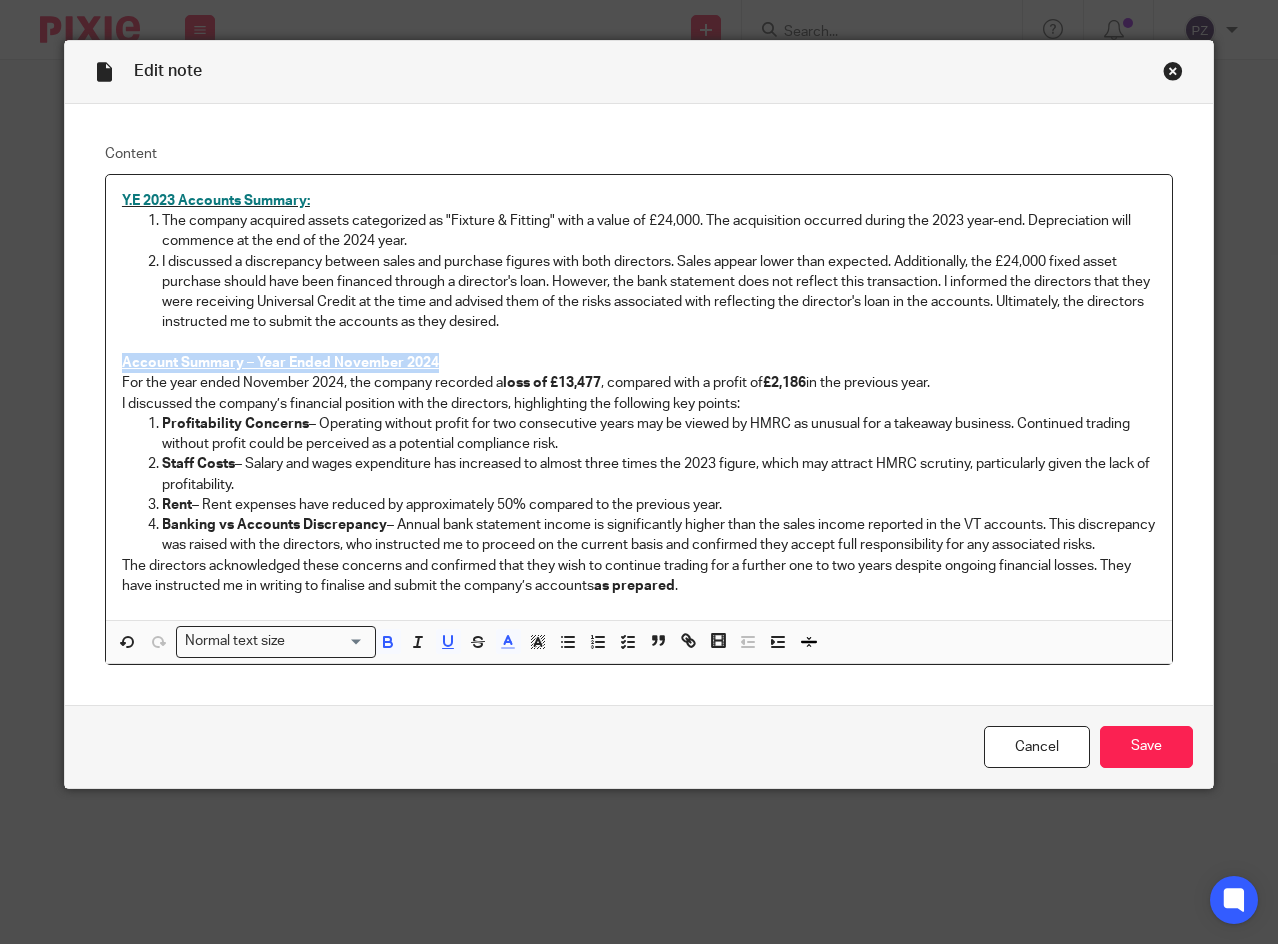 copy on "Account Summary – Year Ended November 2024" 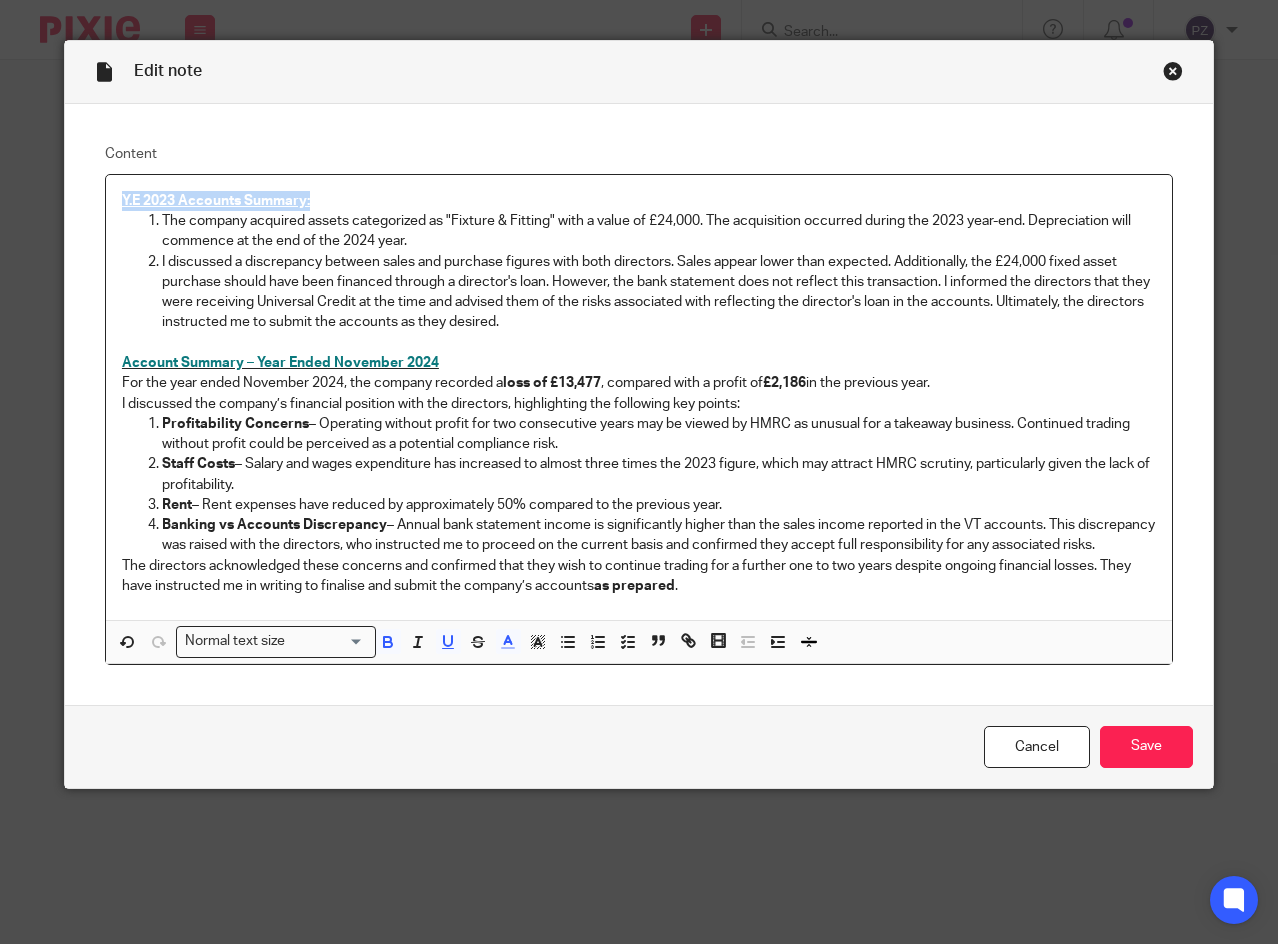 drag, startPoint x: 258, startPoint y: 208, endPoint x: 109, endPoint y: 207, distance: 149.00336 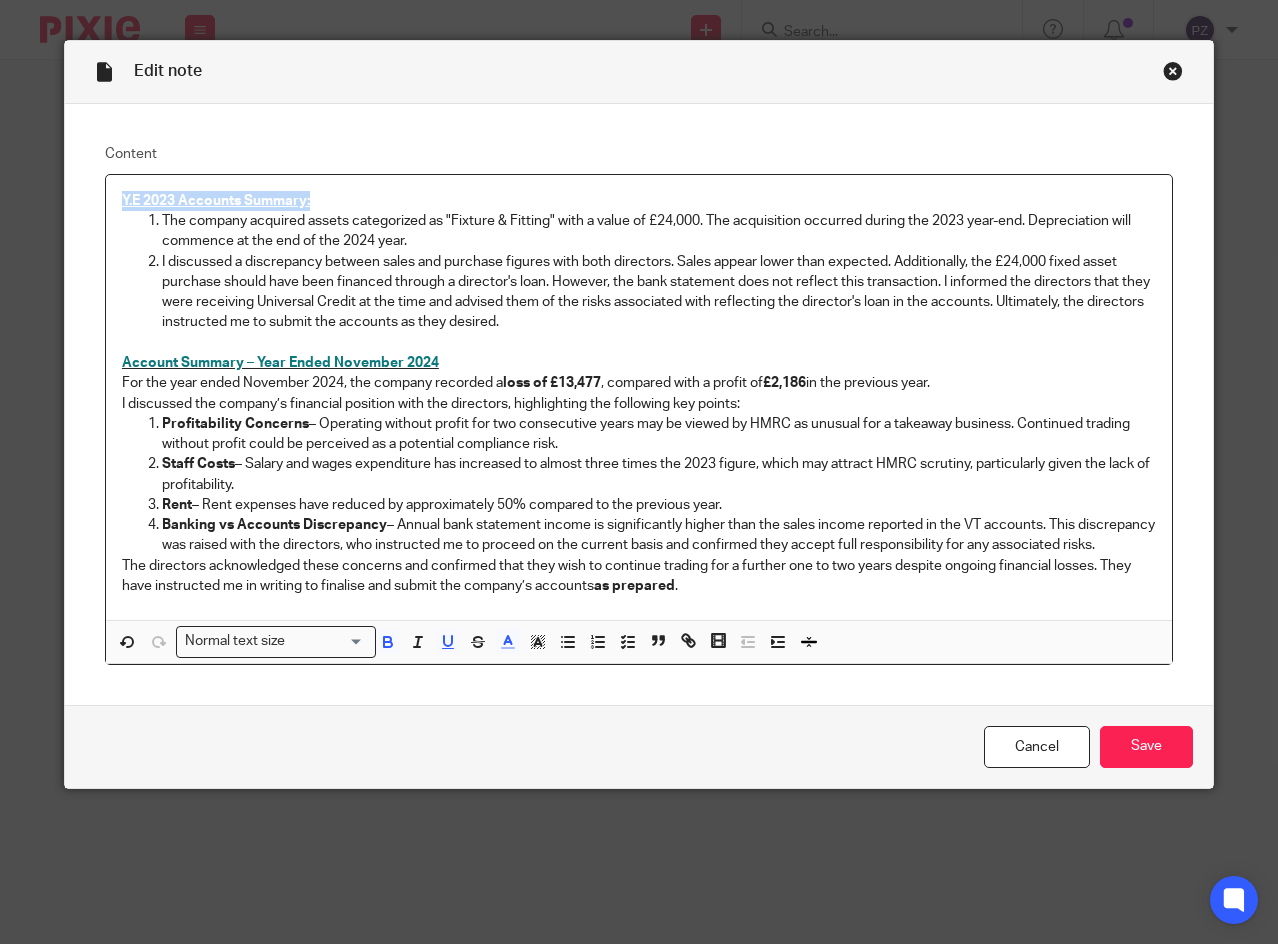 click on "Y.E 2023 Accounts Summary: The company acquired assets categorized as "Fixture & Fitting" with a value of £24,000. The acquisition occurred during the 2023 year-end. Depreciation will commence at the end of the 2024 year. I discussed a discrepancy between sales and purchase figures with both directors. Sales appear lower than expected. Additionally, the £24,000 fixed asset purchase should have been financed through a director's loan. However, the bank statement does not reflect this transaction. I informed the directors that they were receiving Universal Credit at the time and advised them of the risks associated with reflecting the director's loan in the accounts. Ultimately, the directors instructed me to submit the accounts as they desired. Account Summary – Year Ended November 2024 For the year ended November 2024, the company recorded a  loss of £13,477 , compared with a profit of  £2,186  in the previous year. Profitability Concerns Staff Costs Rent Banking vs Accounts Discrepancy as prepared ." at bounding box center (639, 397) 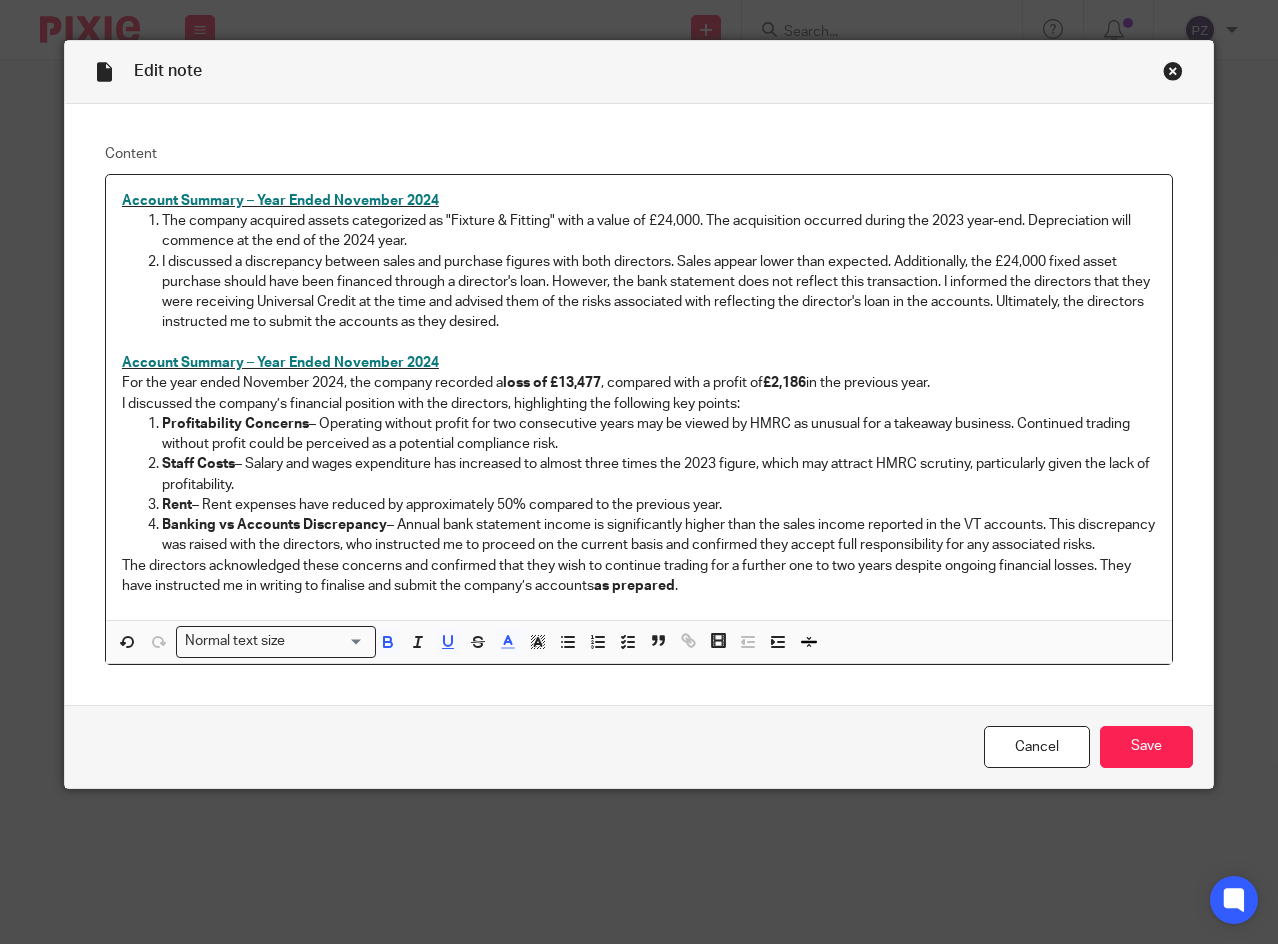 type 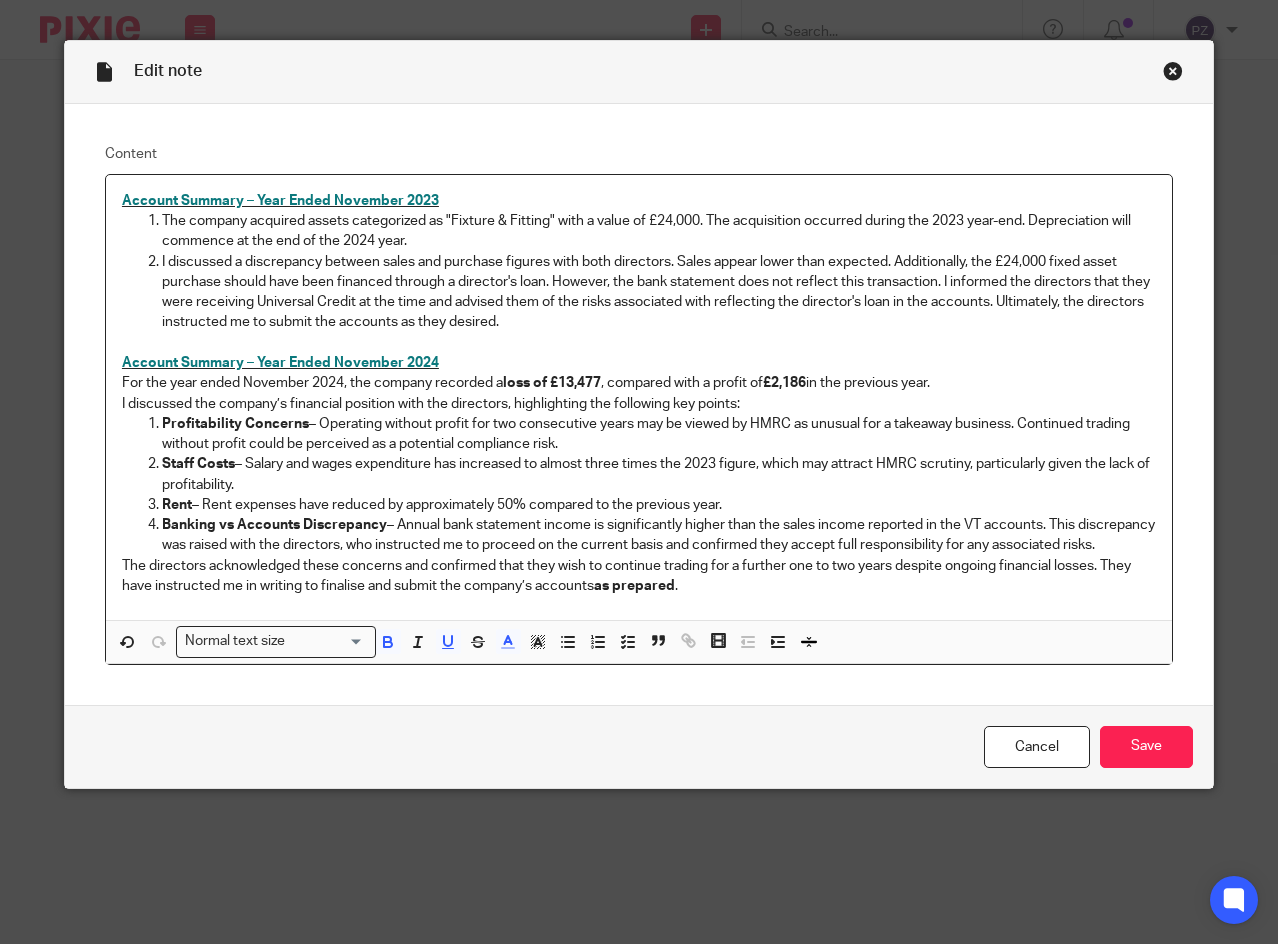 click at bounding box center [639, 343] 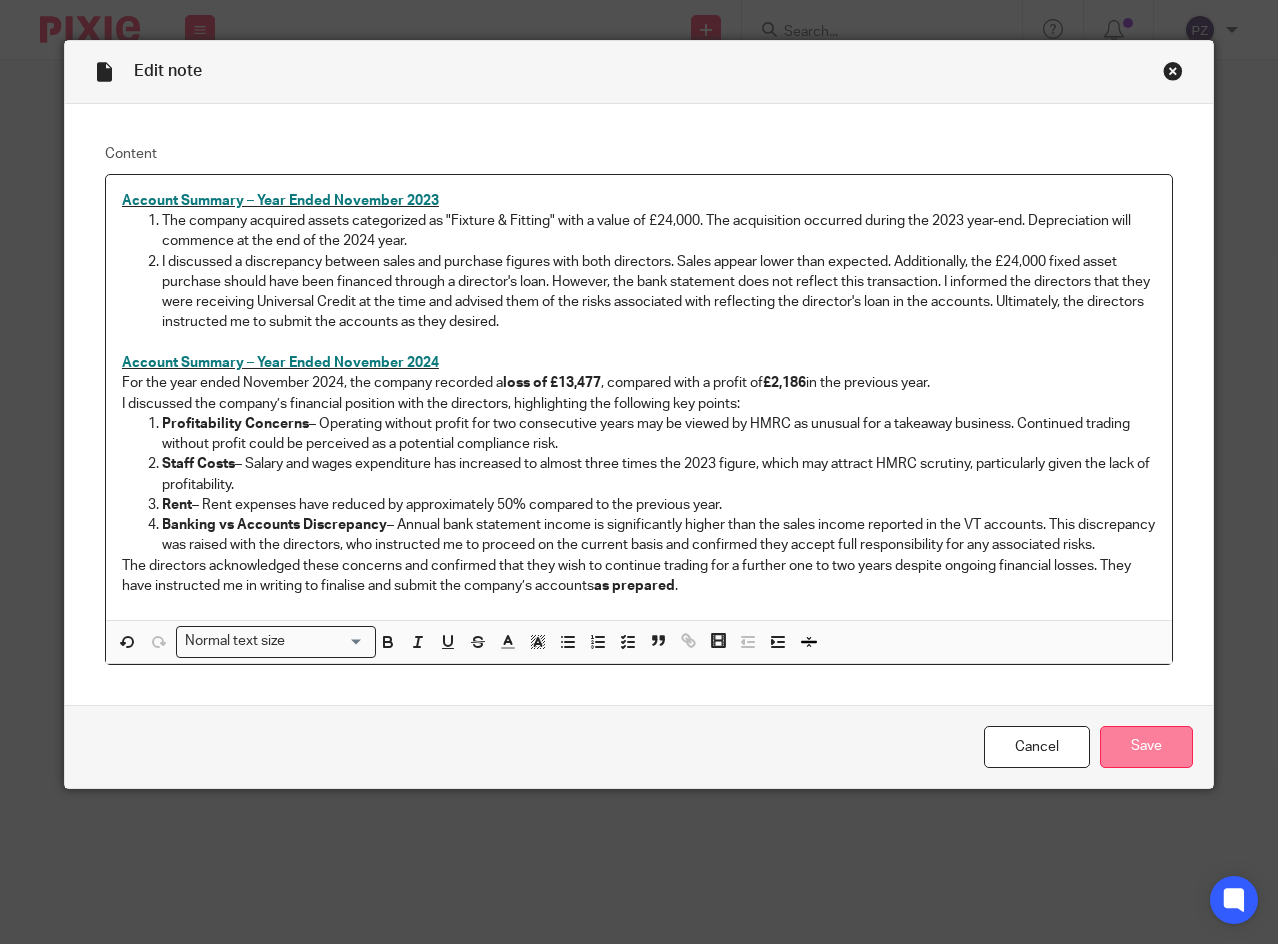 click on "Save" at bounding box center (1146, 747) 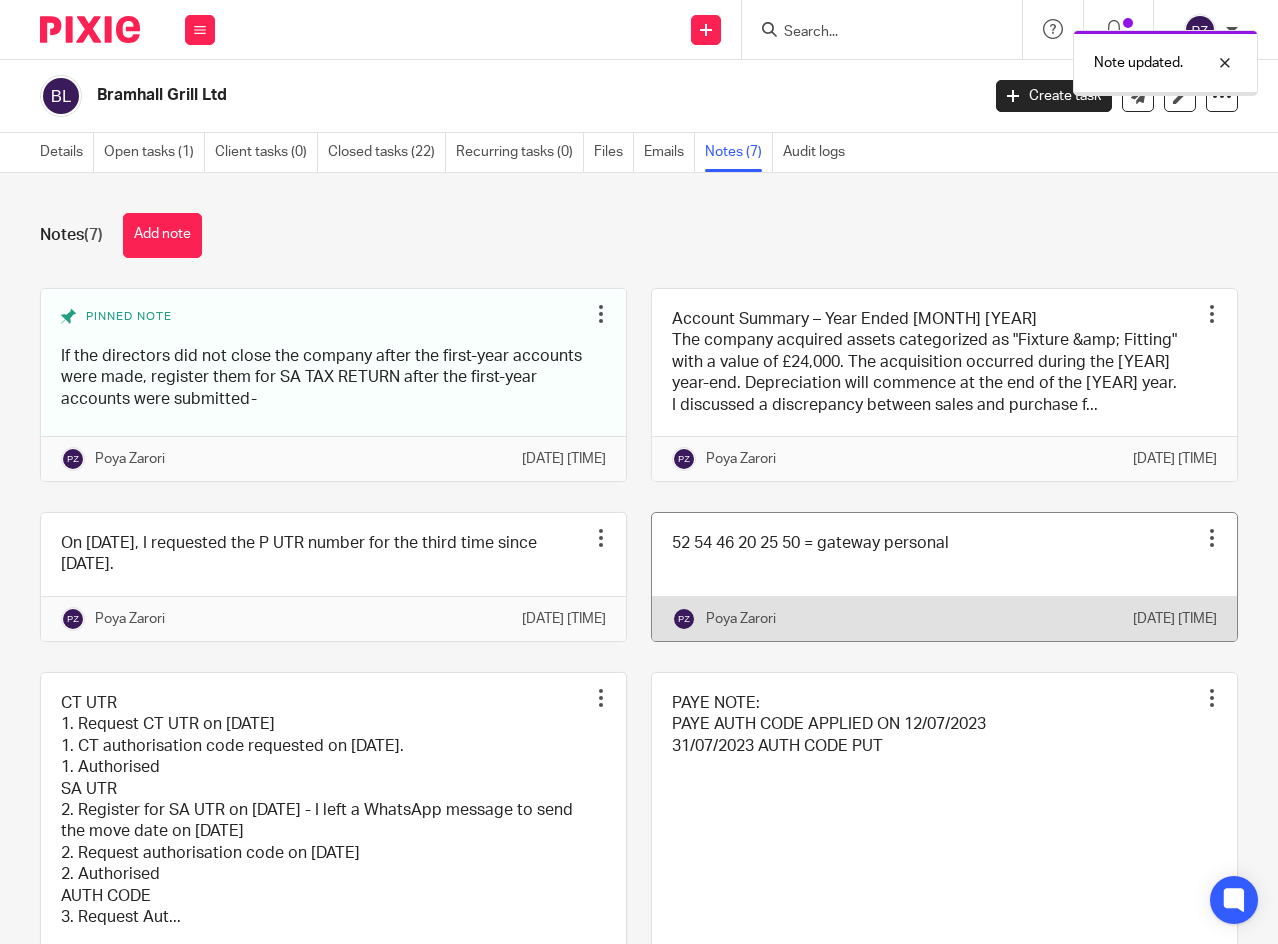 scroll, scrollTop: 0, scrollLeft: 0, axis: both 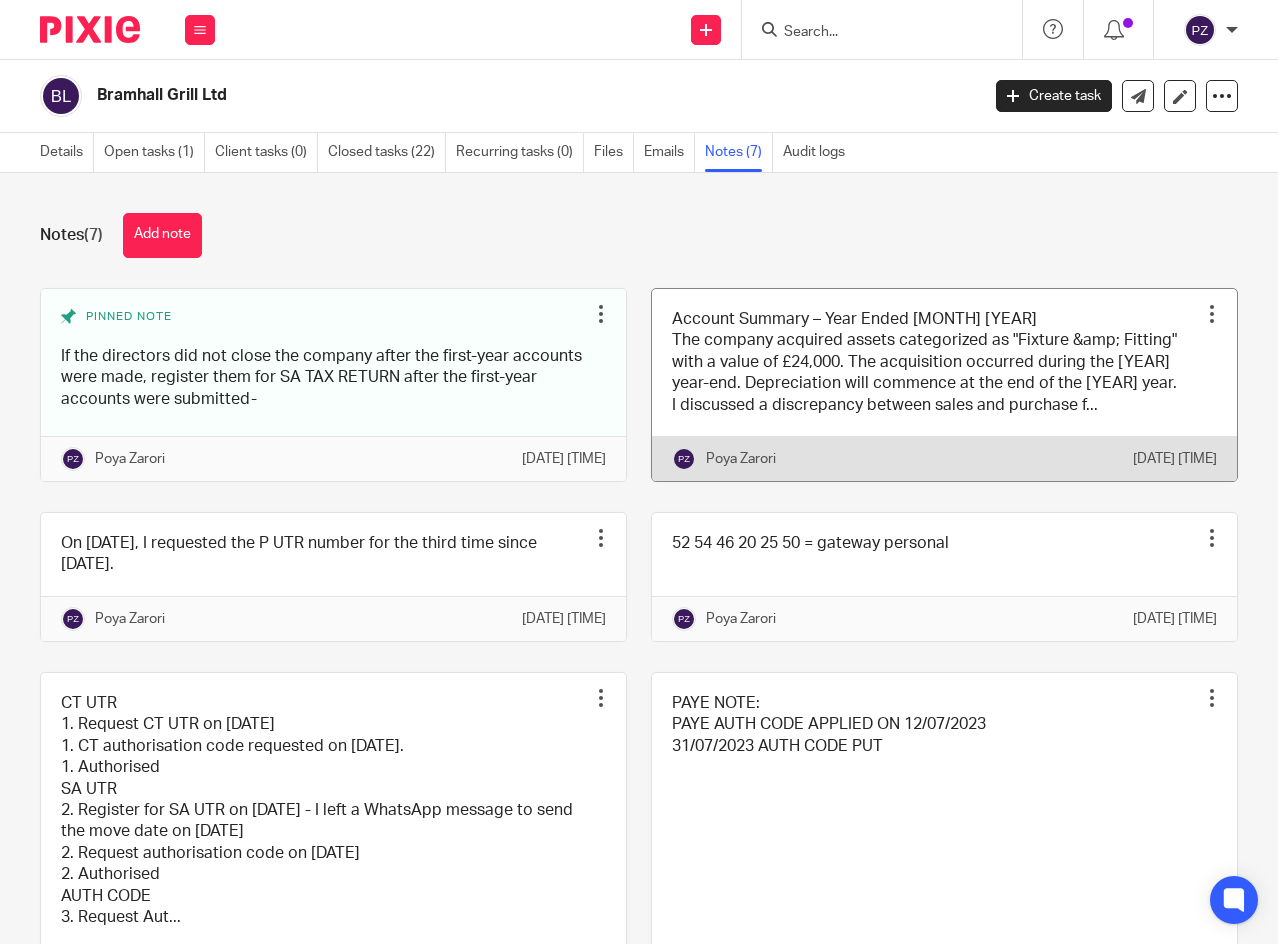 click at bounding box center (944, 385) 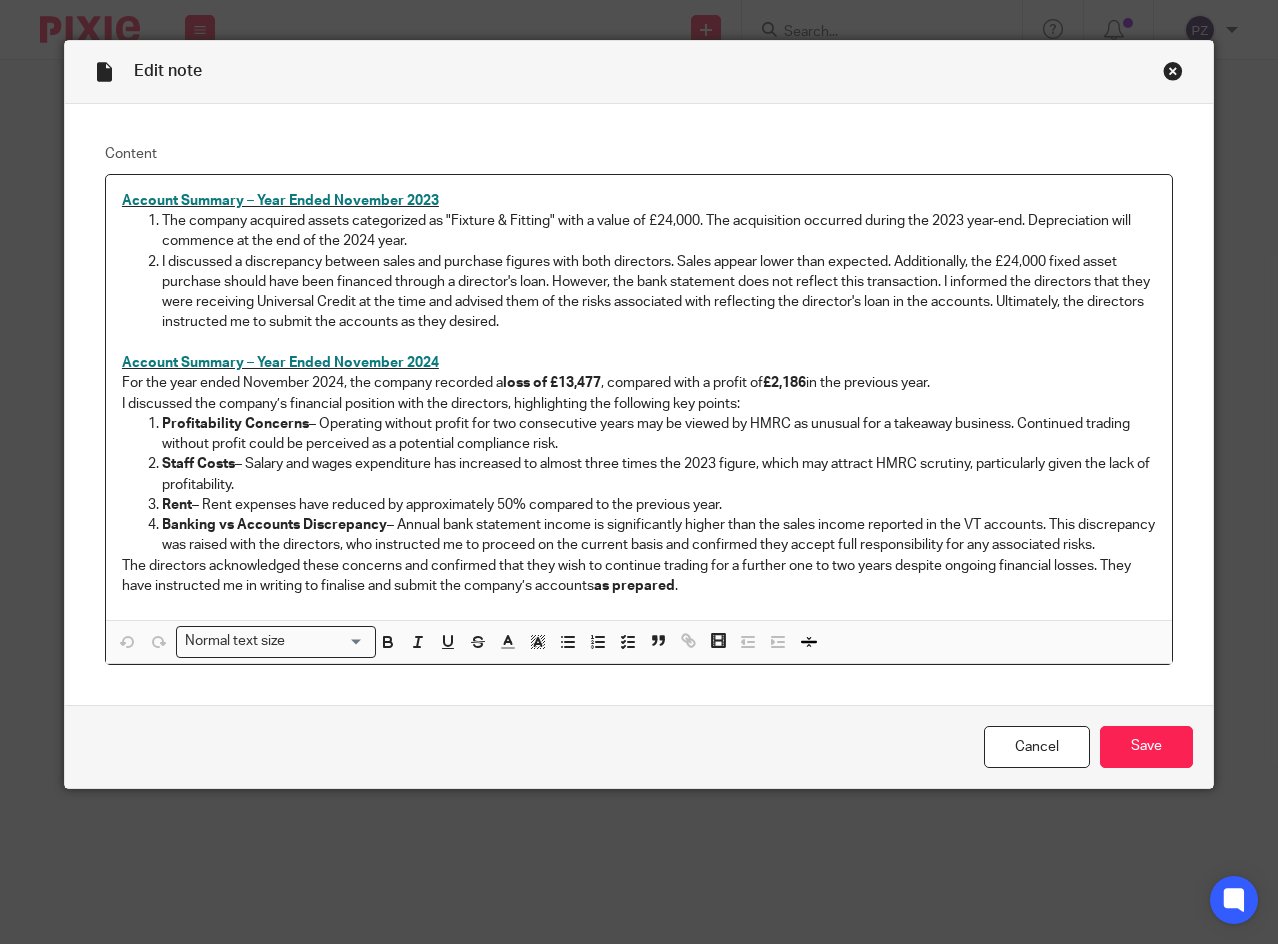scroll, scrollTop: 0, scrollLeft: 0, axis: both 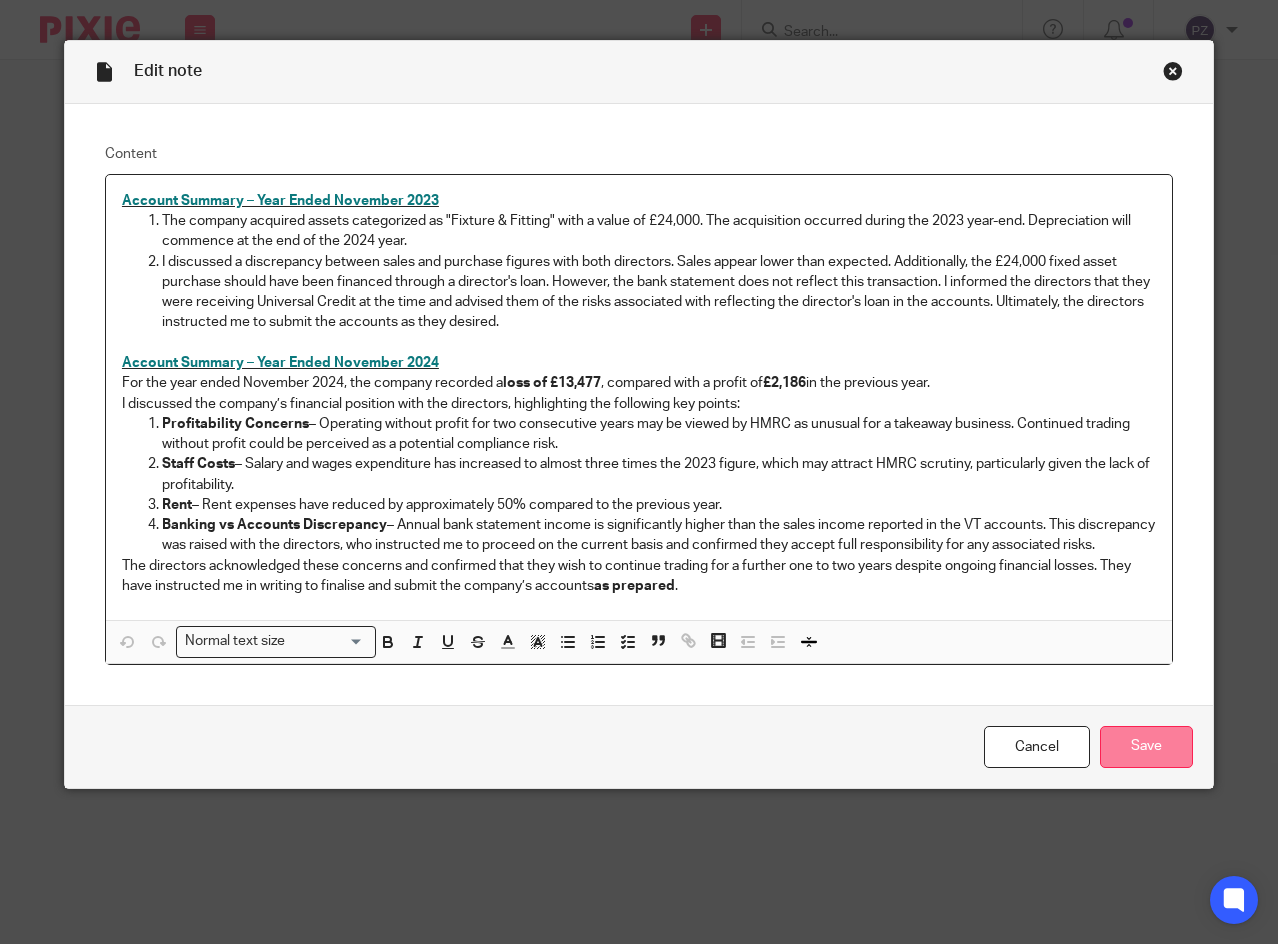 click on "Save" at bounding box center [1146, 747] 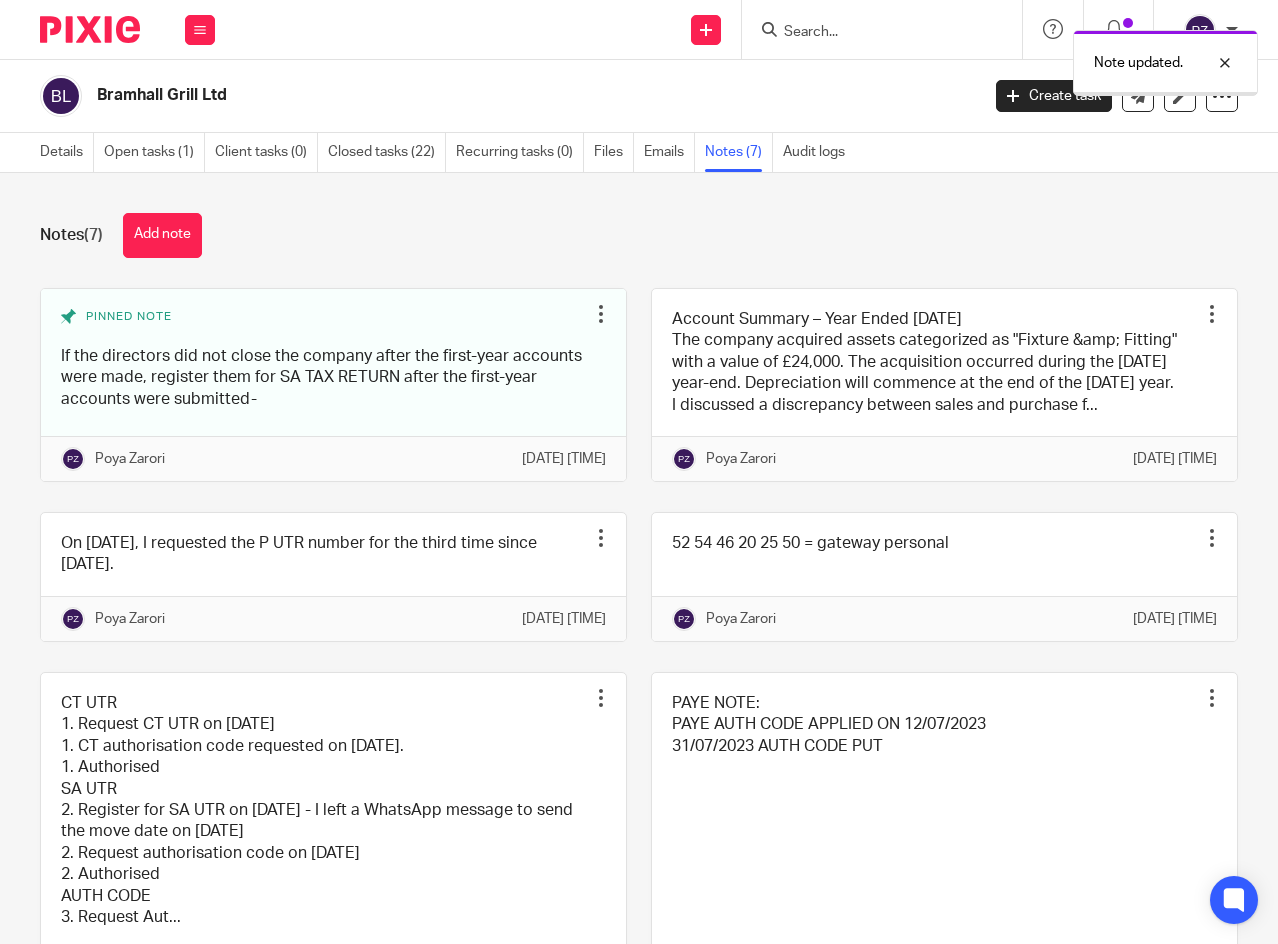 scroll, scrollTop: 0, scrollLeft: 0, axis: both 